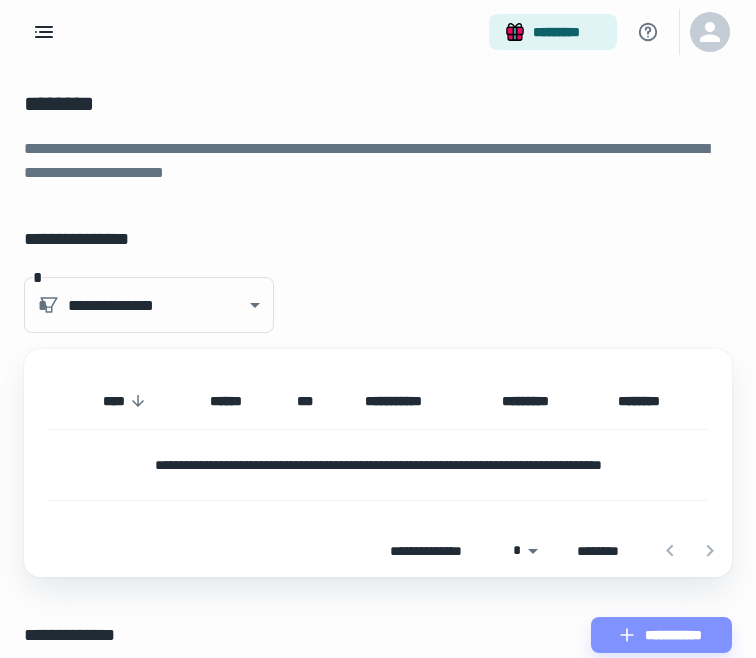 scroll, scrollTop: 0, scrollLeft: 0, axis: both 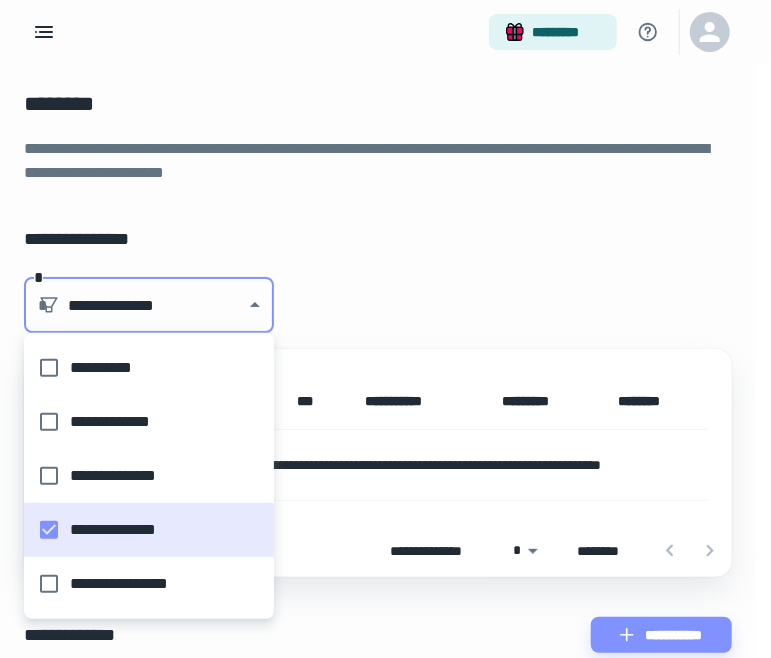 click on "[FIRST] [LAST] [STREET] [CITY], [STATE] [ZIP] [PHONE] [EMAIL] [SSN] [DLN] [CC] [DOB] [AGE]" at bounding box center [385, 329] 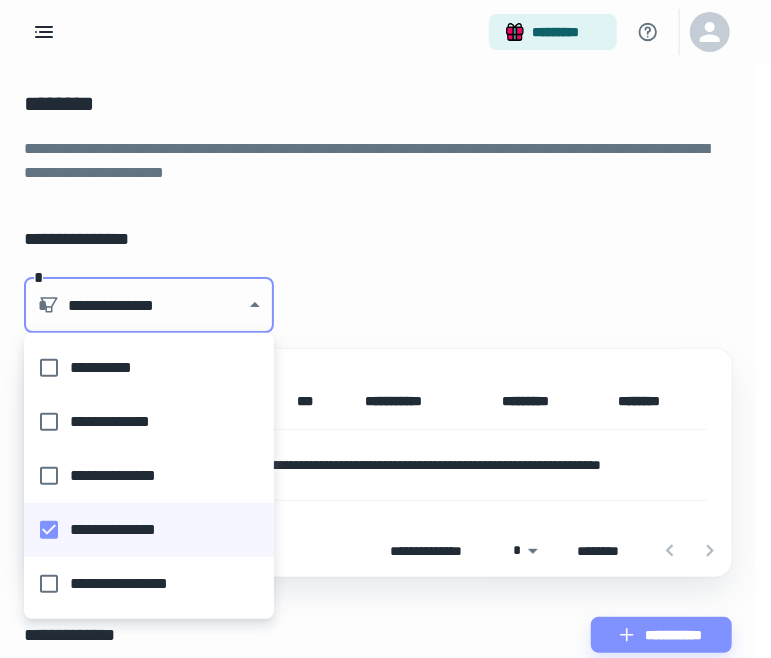 click at bounding box center [385, 329] 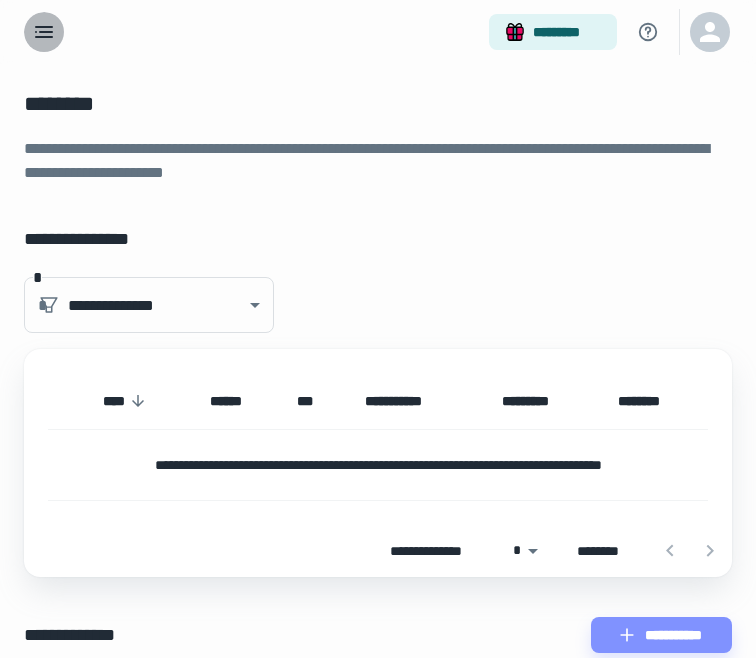 click 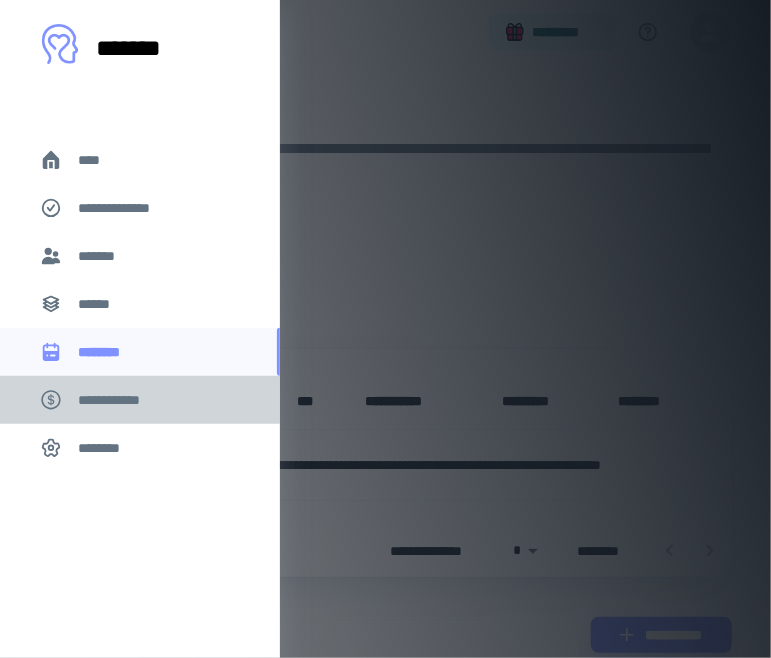 click on "**********" at bounding box center (119, 400) 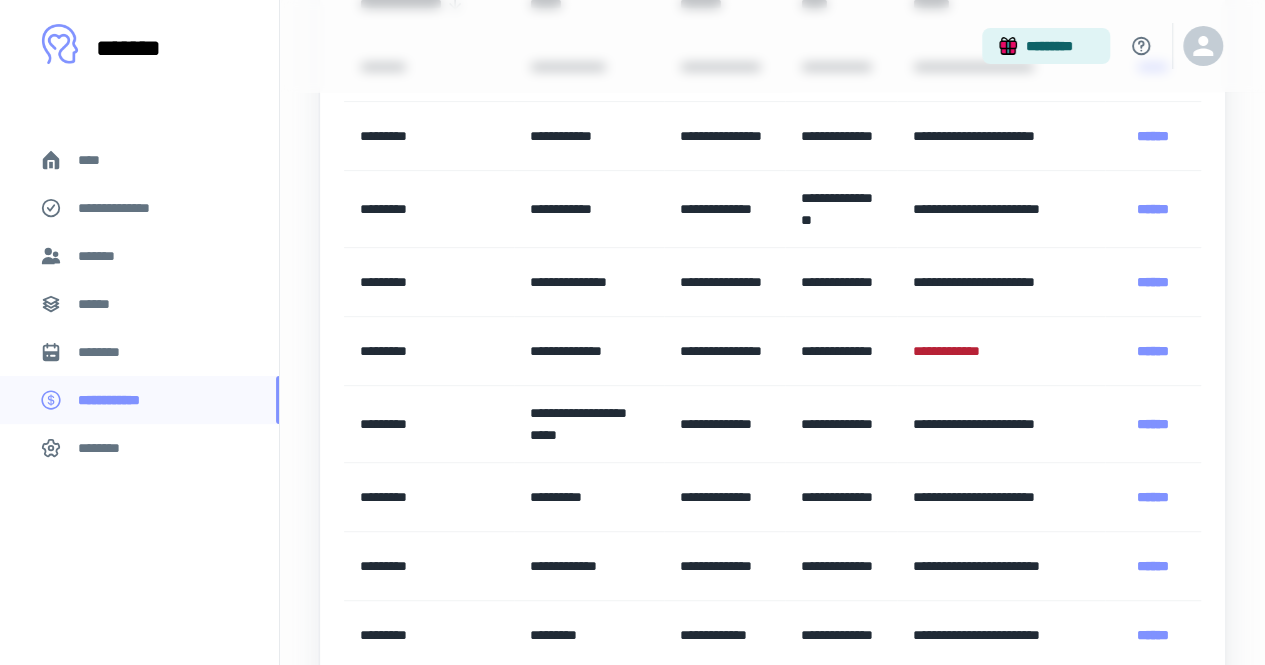 scroll, scrollTop: 343, scrollLeft: 0, axis: vertical 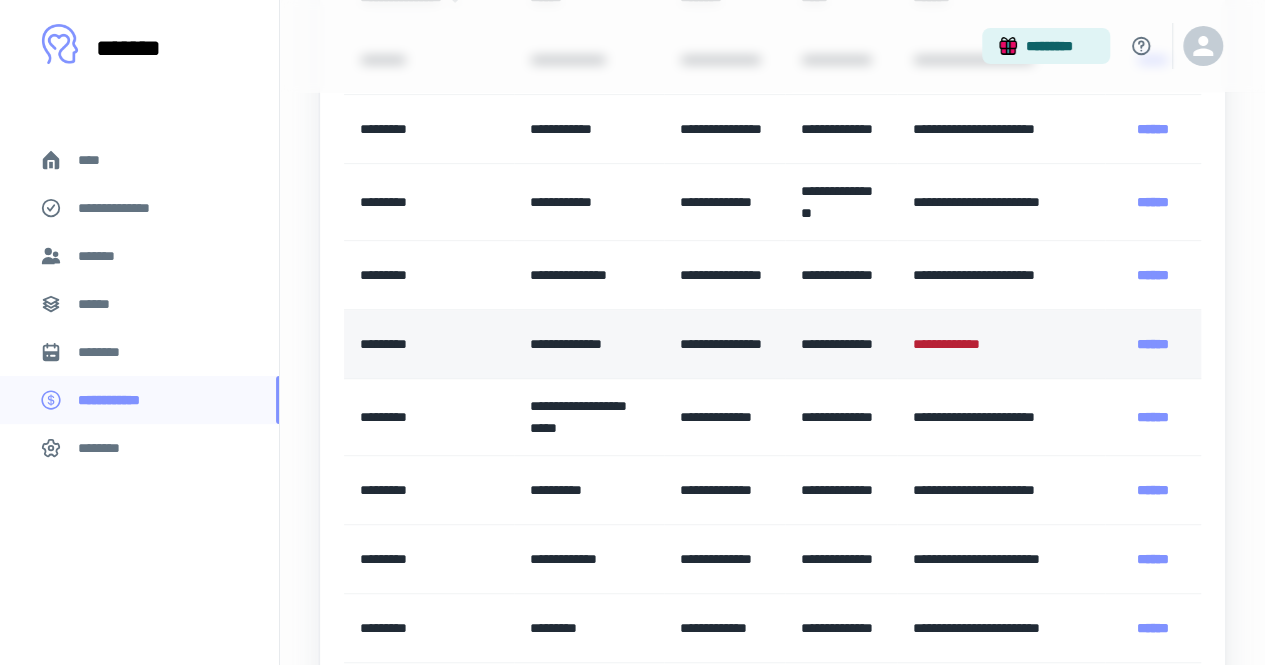 click on "**********" at bounding box center (956, 344) 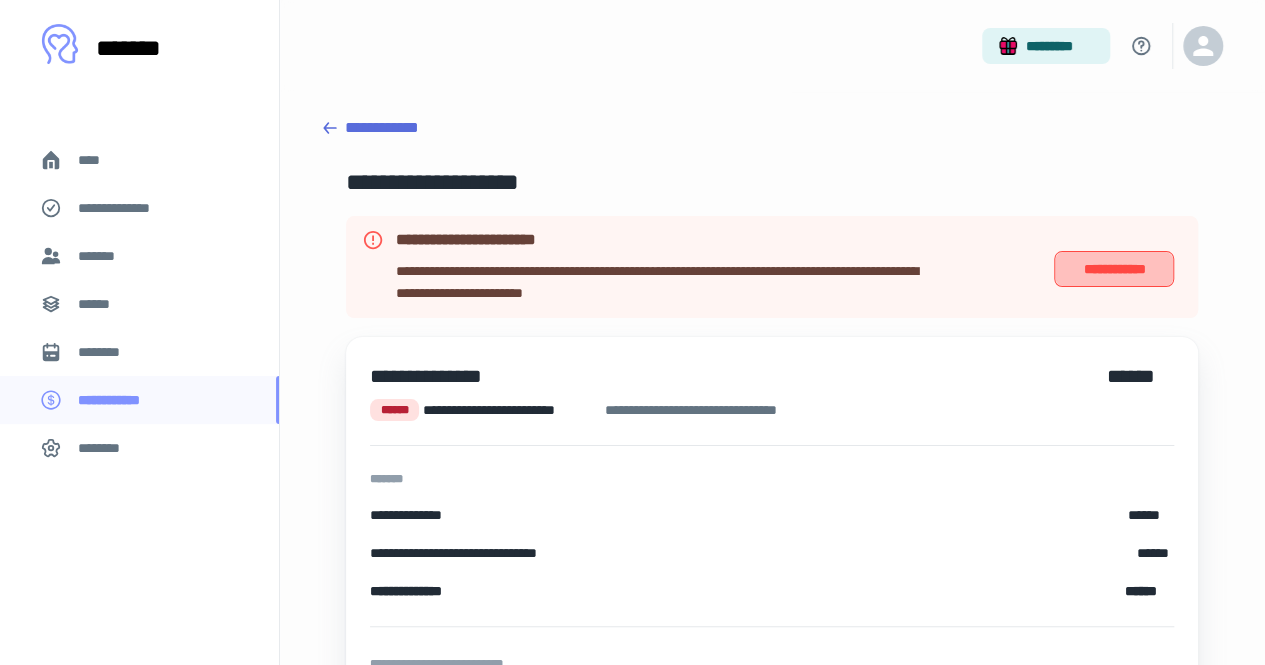 click on "**********" at bounding box center (1114, 268) 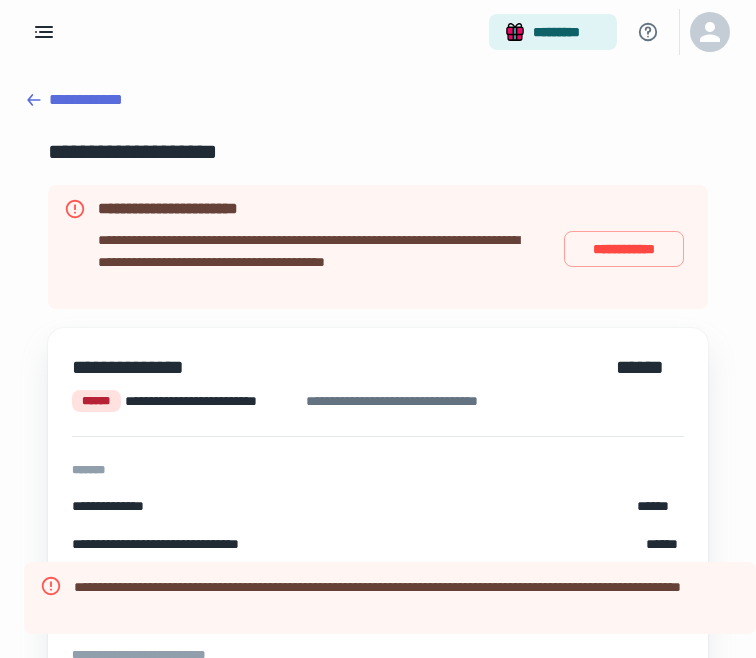 click on "[FIRST] [LAST] [STREET] [CITY], [STATE] [ZIP] [PHONE] [EMAIL] [SSN] [DLN] [CC] [DOB] [AGE]" at bounding box center (378, 494) 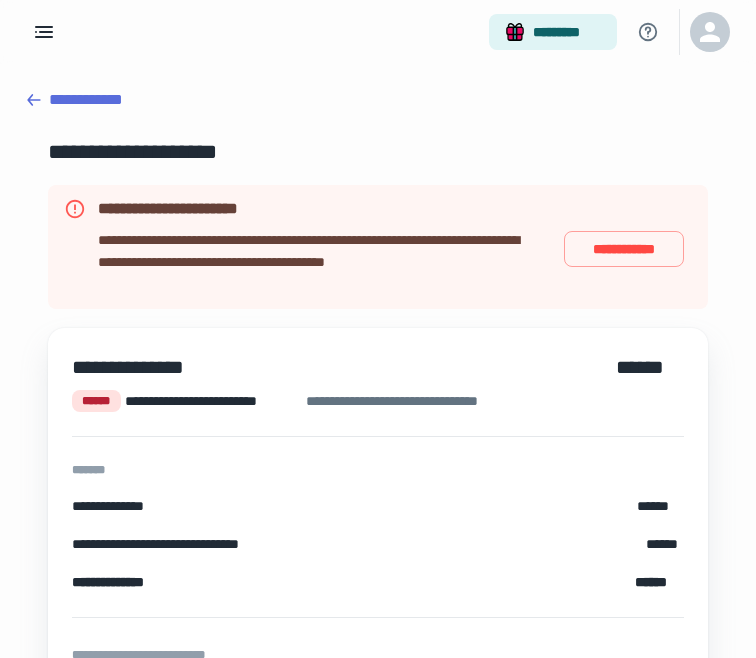 click 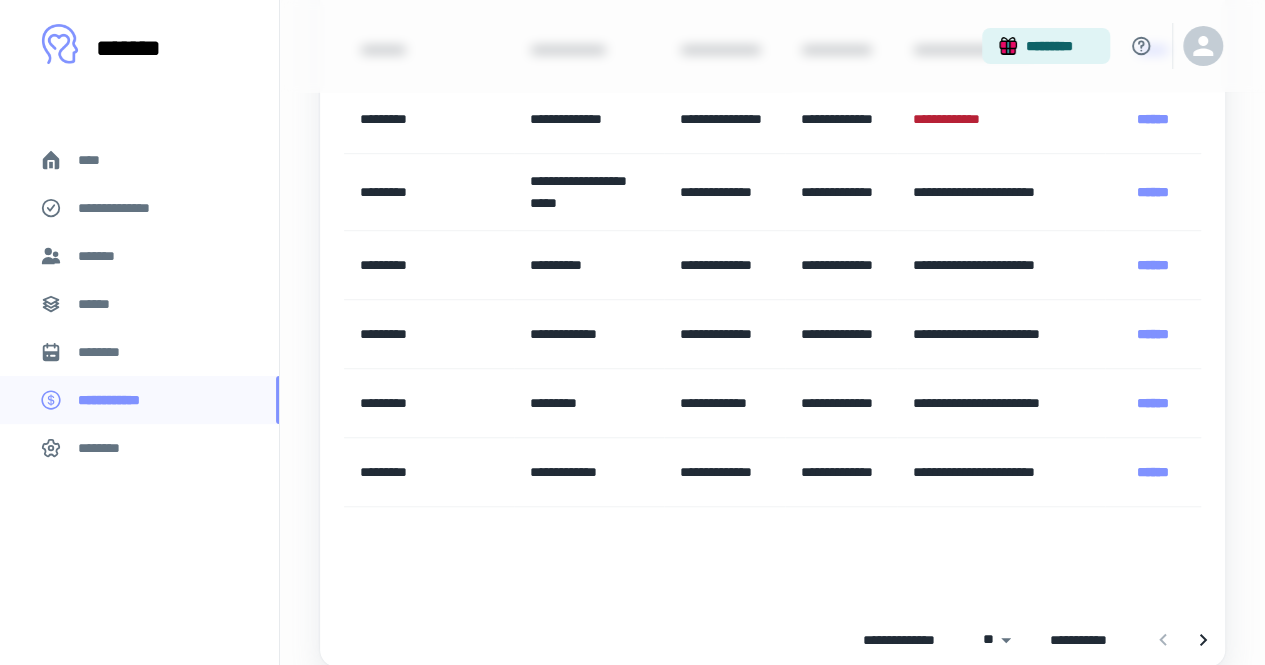 scroll, scrollTop: 648, scrollLeft: 0, axis: vertical 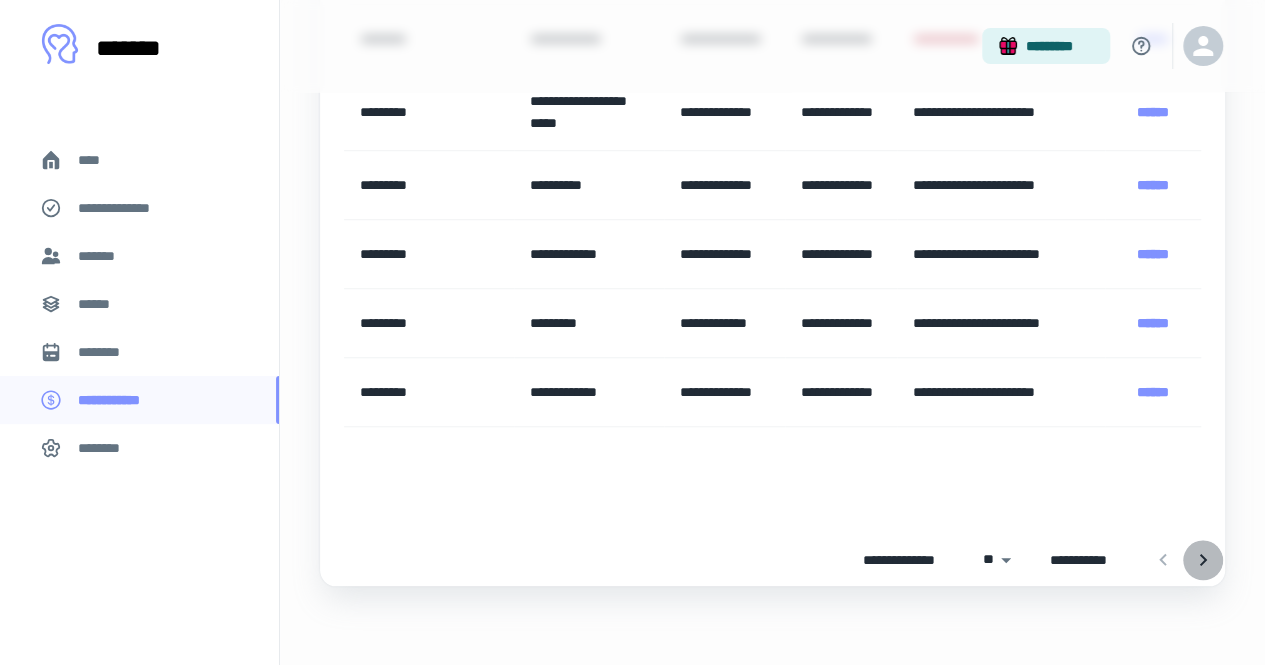 click 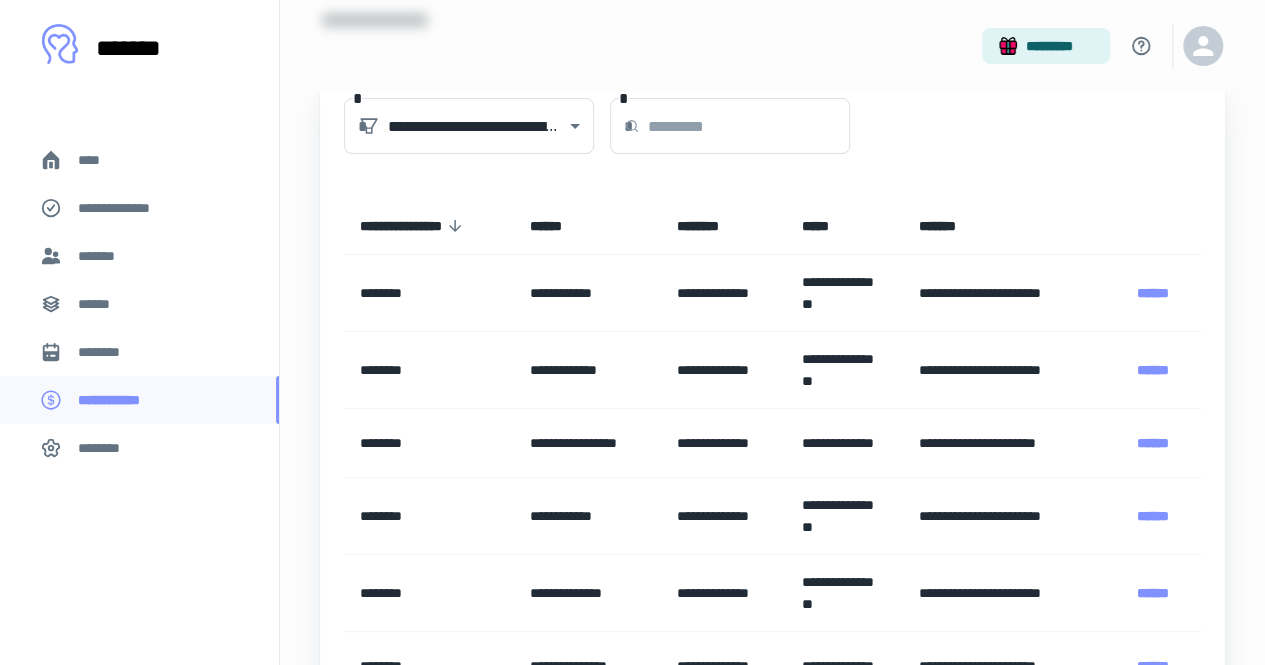 scroll, scrollTop: 108, scrollLeft: 0, axis: vertical 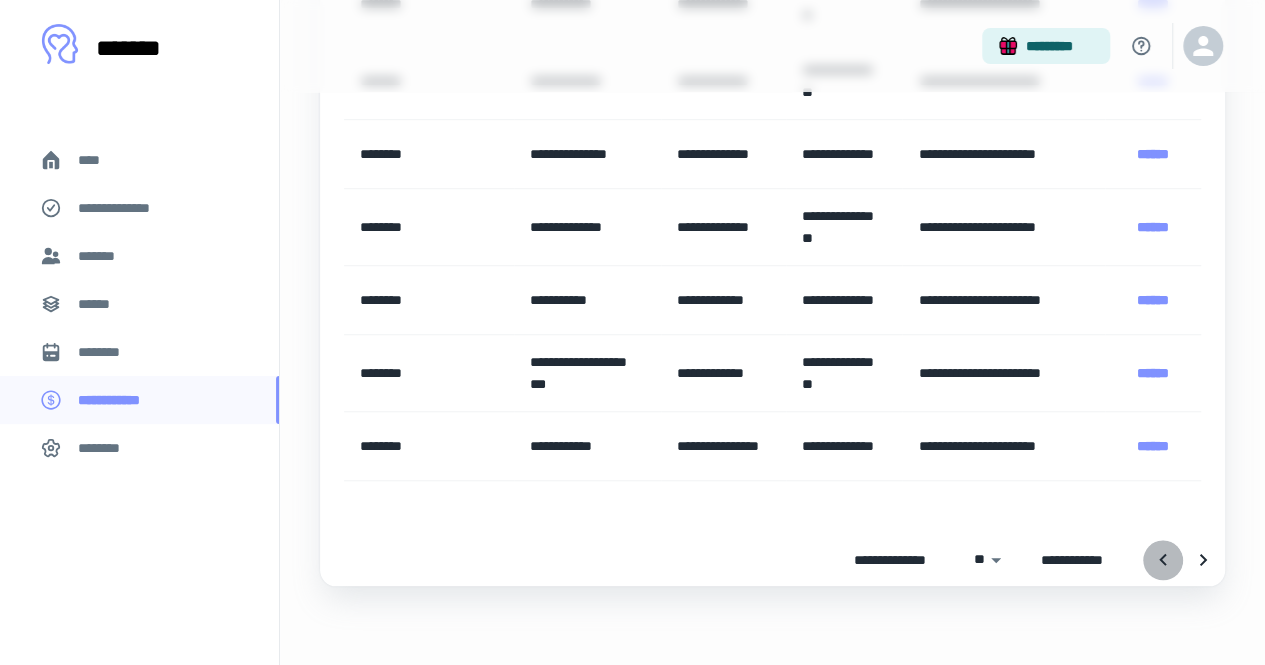 click 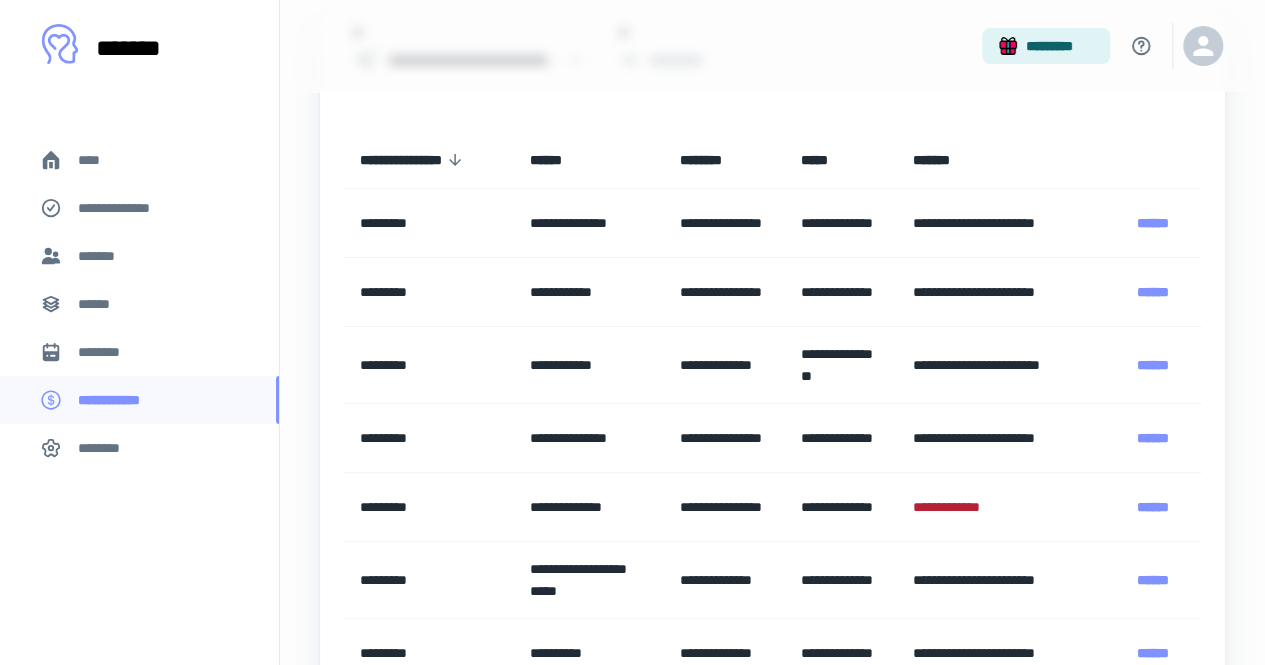 scroll, scrollTop: 172, scrollLeft: 0, axis: vertical 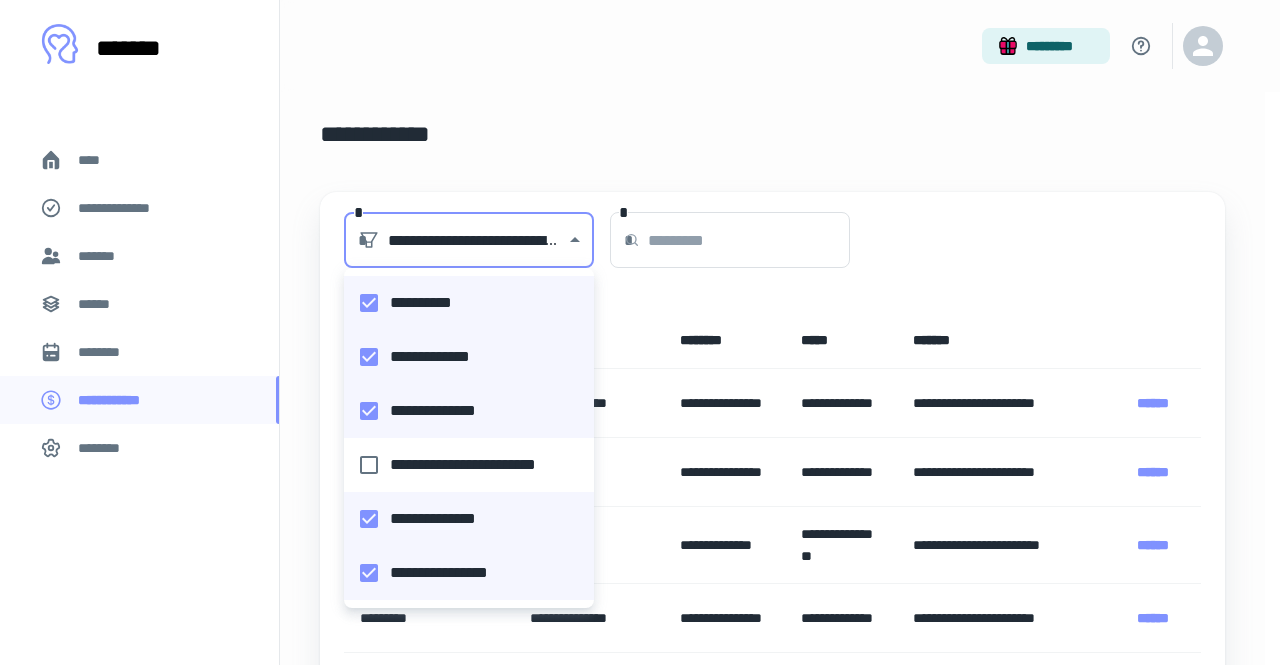 click on "[FIRST] [LAST] [STREET] [CITY], [STATE] [ZIP] [PHONE] [EMAIL] [SSN] [DLN] [CC] [DOB] [AGE]" at bounding box center [640, 332] 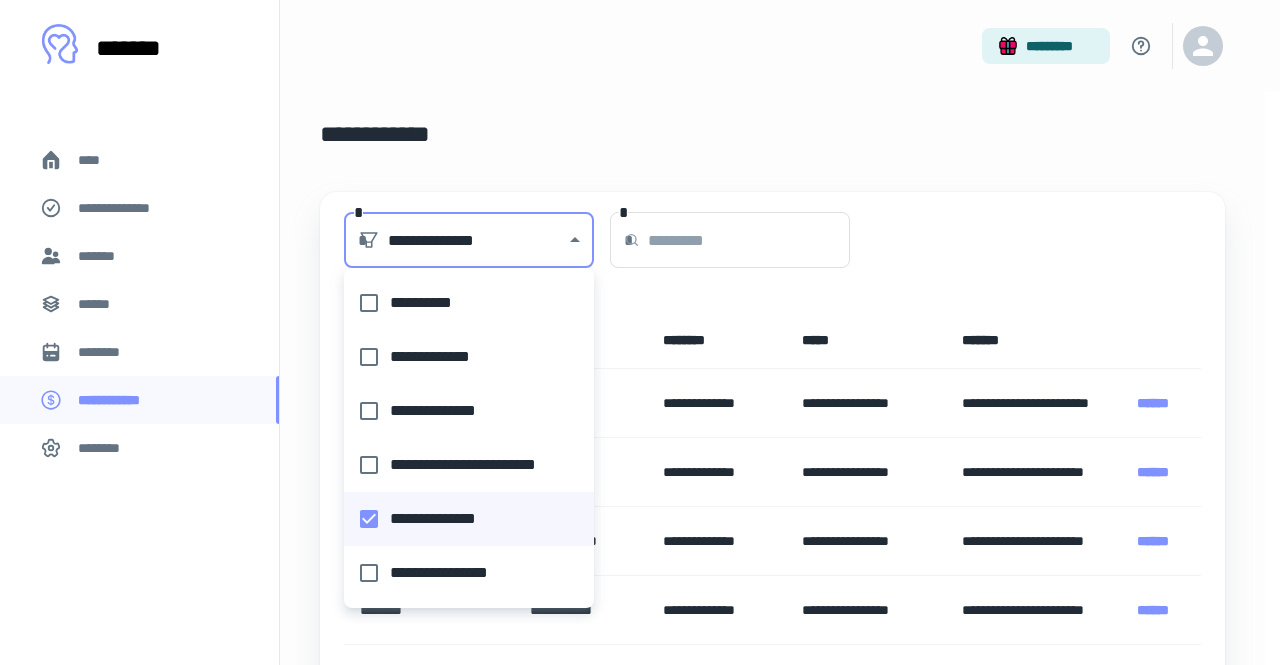 type on "**********" 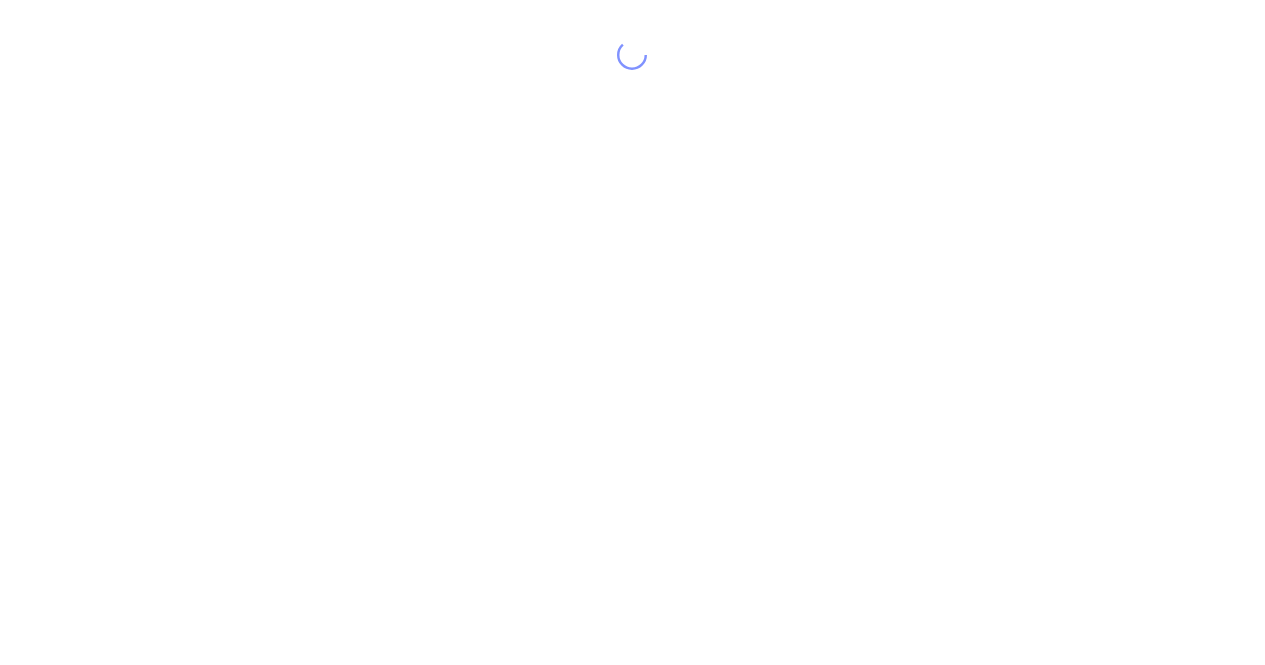 scroll, scrollTop: 0, scrollLeft: 0, axis: both 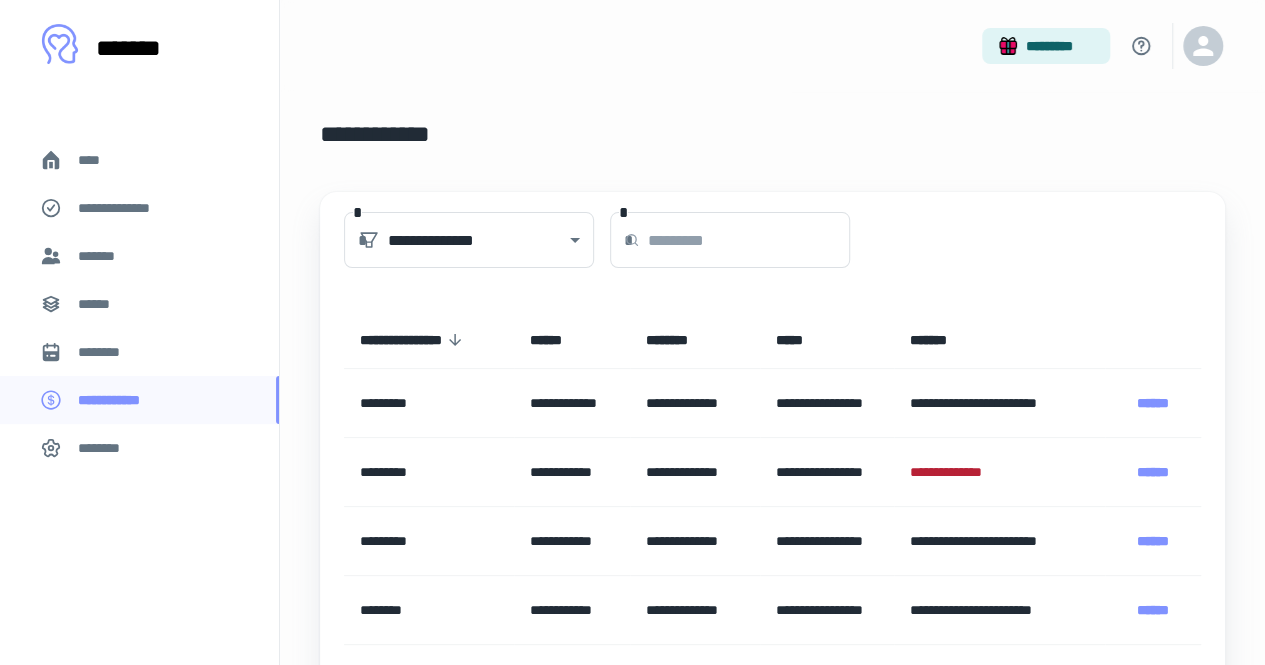 click on "**********" at bounding box center [958, 472] 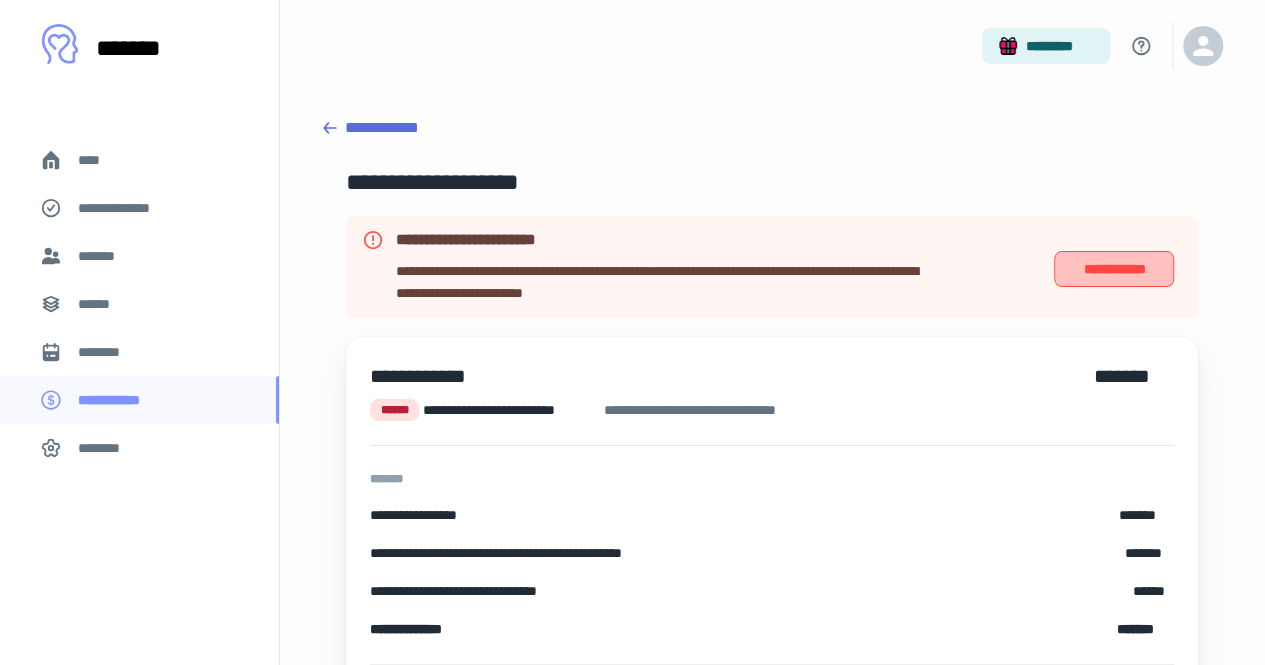 click on "**********" at bounding box center [1114, 268] 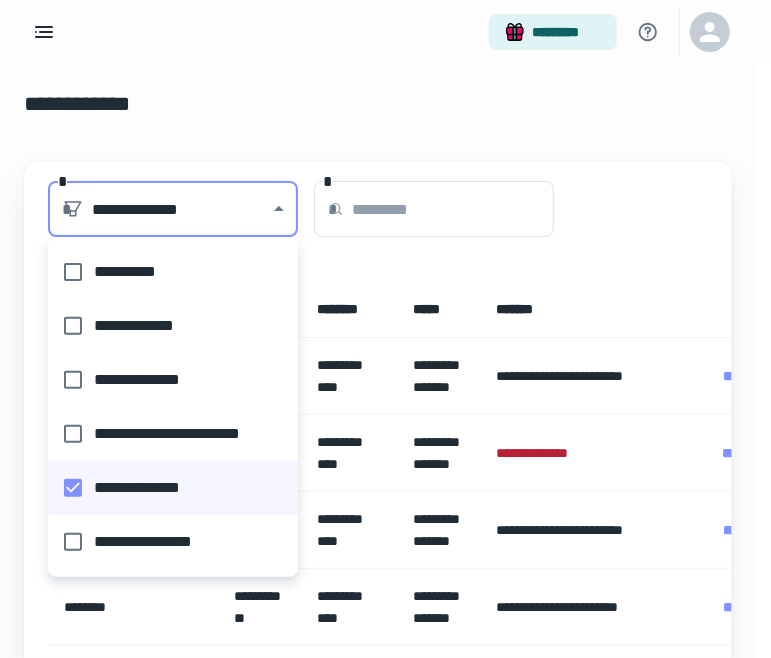 click on "[FIRST] [LAST] [ADDRESS] [CITY], [STATE] [ZIP] [COUNTRY] [PHONE] [EMAIL] [SSN] [DLN] [CCNUM] [DOB] [AGE] [TIME] [GEO] [POSTAL] [PASSPORT]" at bounding box center [385, 329] 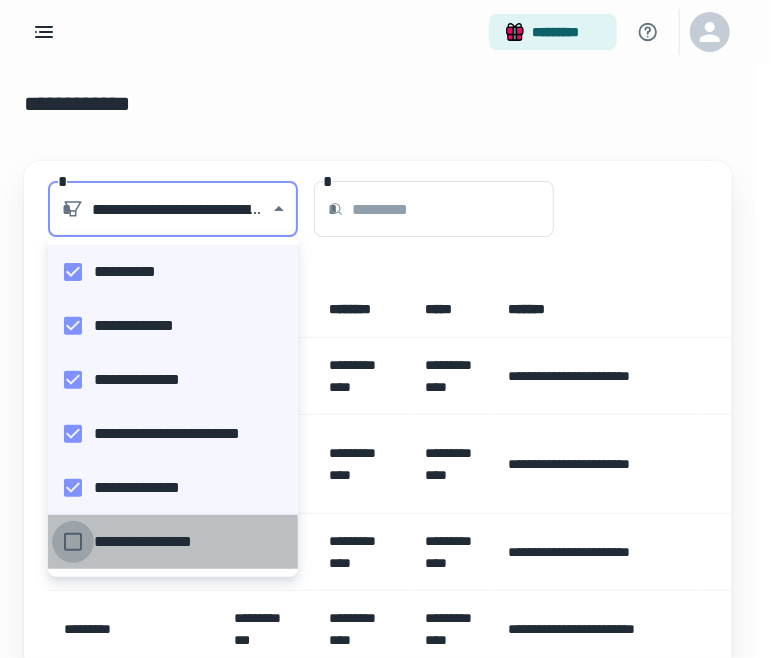 type on "[ADDRESS]" 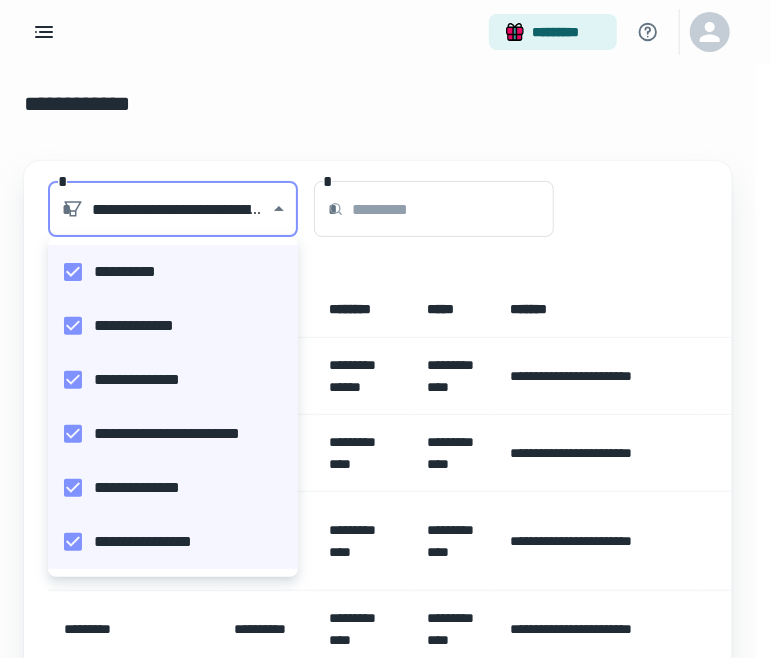 click at bounding box center (385, 329) 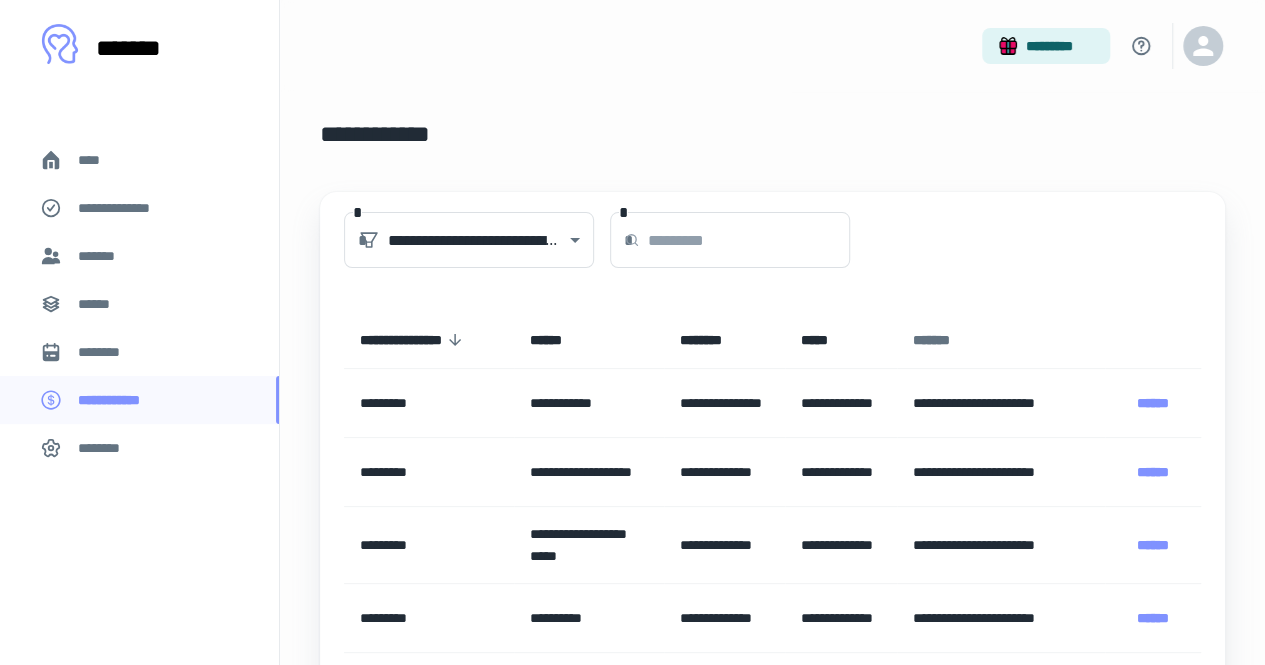 click on "*******" at bounding box center [942, 340] 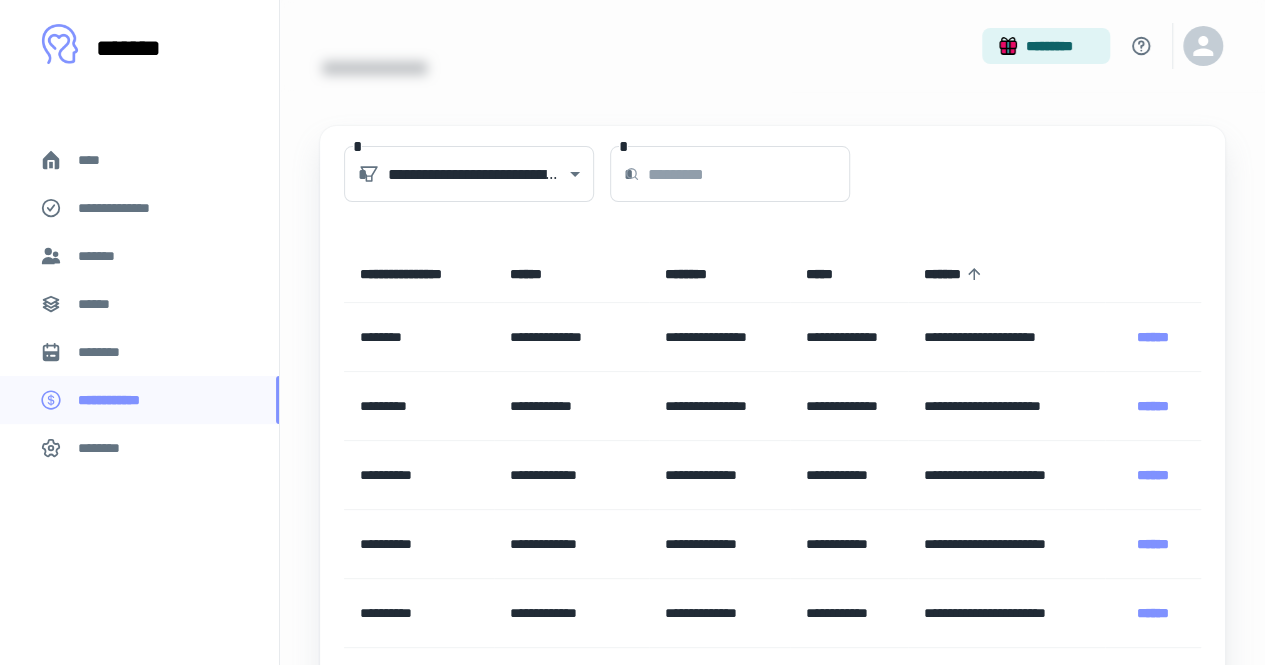 scroll, scrollTop: 0, scrollLeft: 0, axis: both 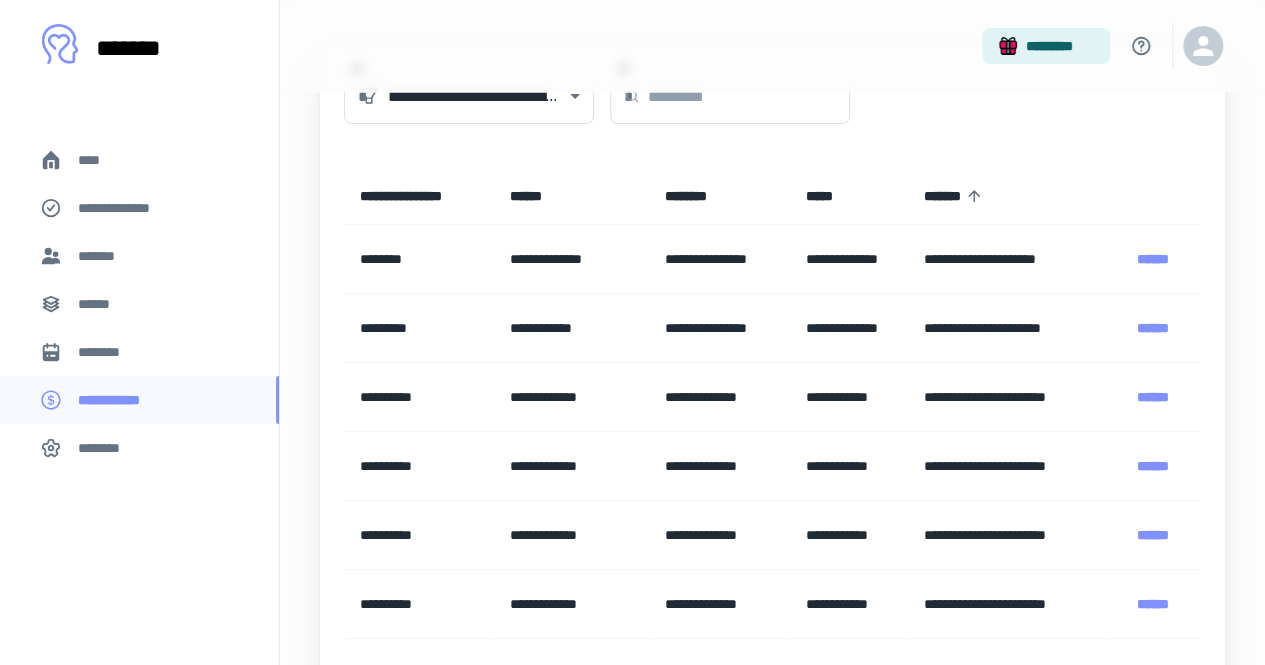click on "[FIRST] [LAST]" at bounding box center (966, 196) 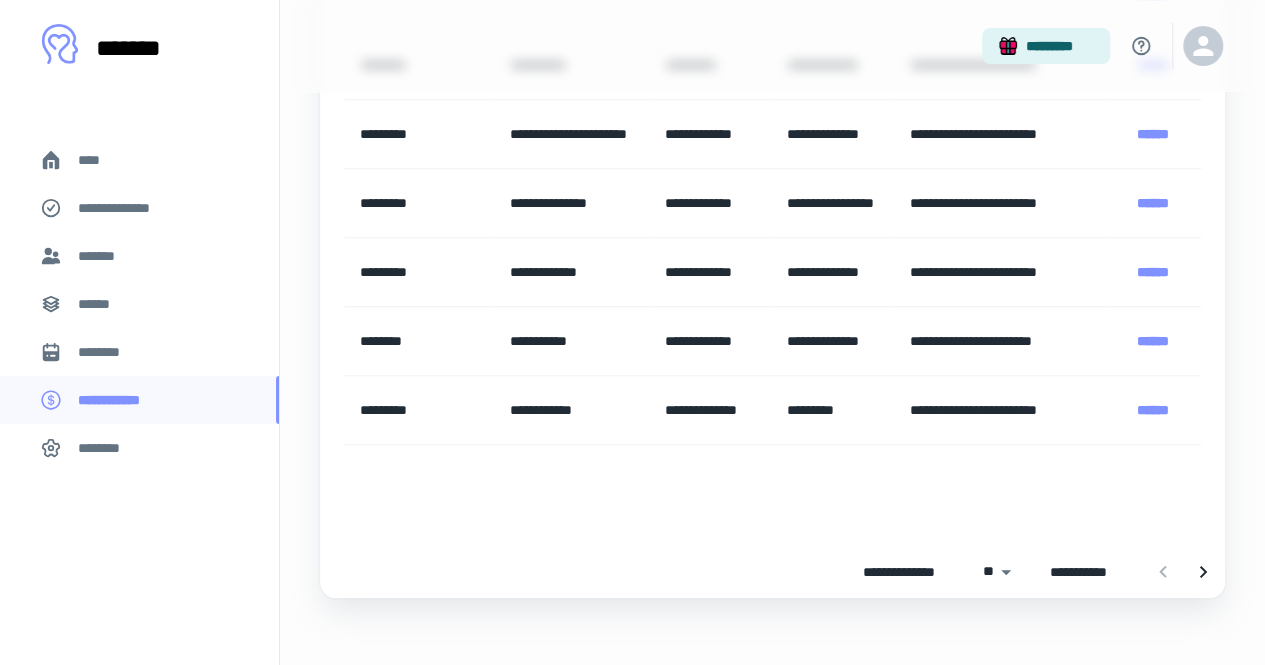 scroll, scrollTop: 626, scrollLeft: 0, axis: vertical 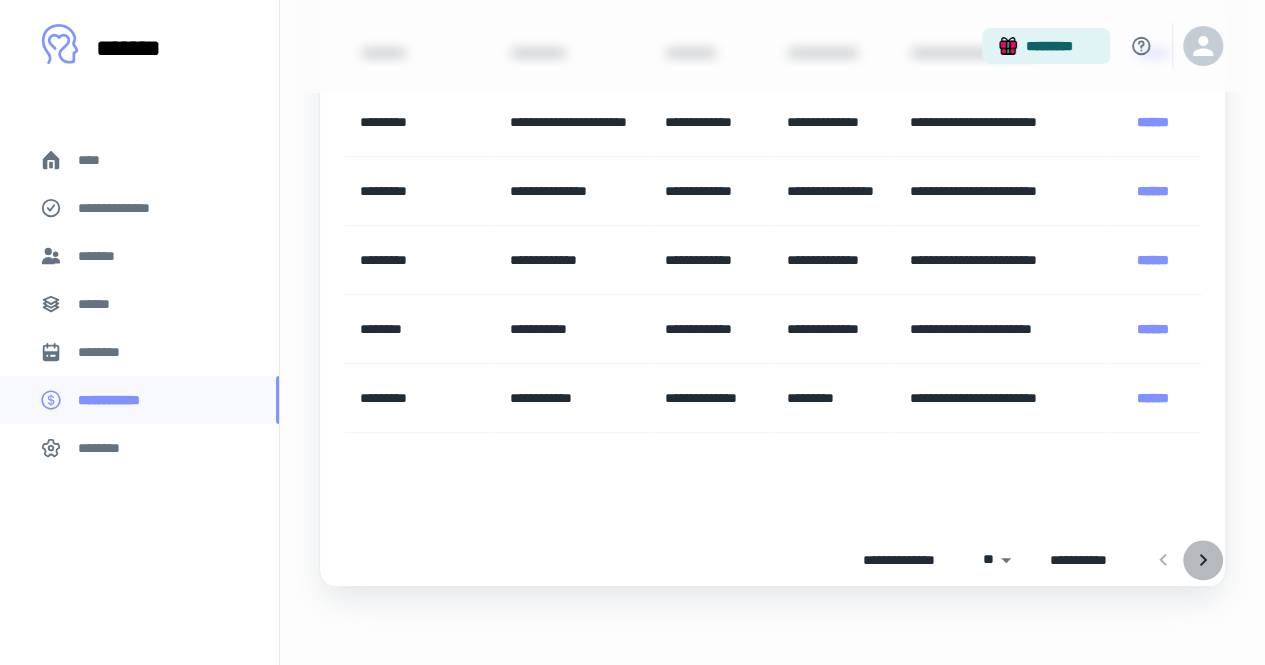 click 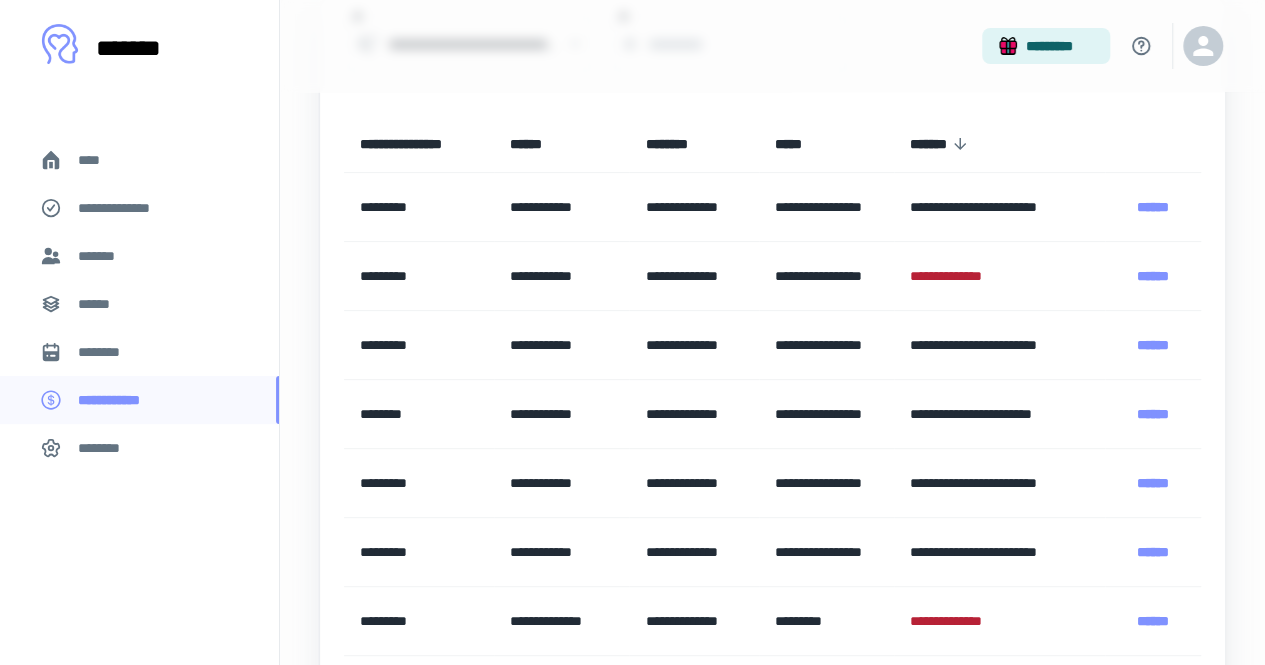 scroll, scrollTop: 199, scrollLeft: 0, axis: vertical 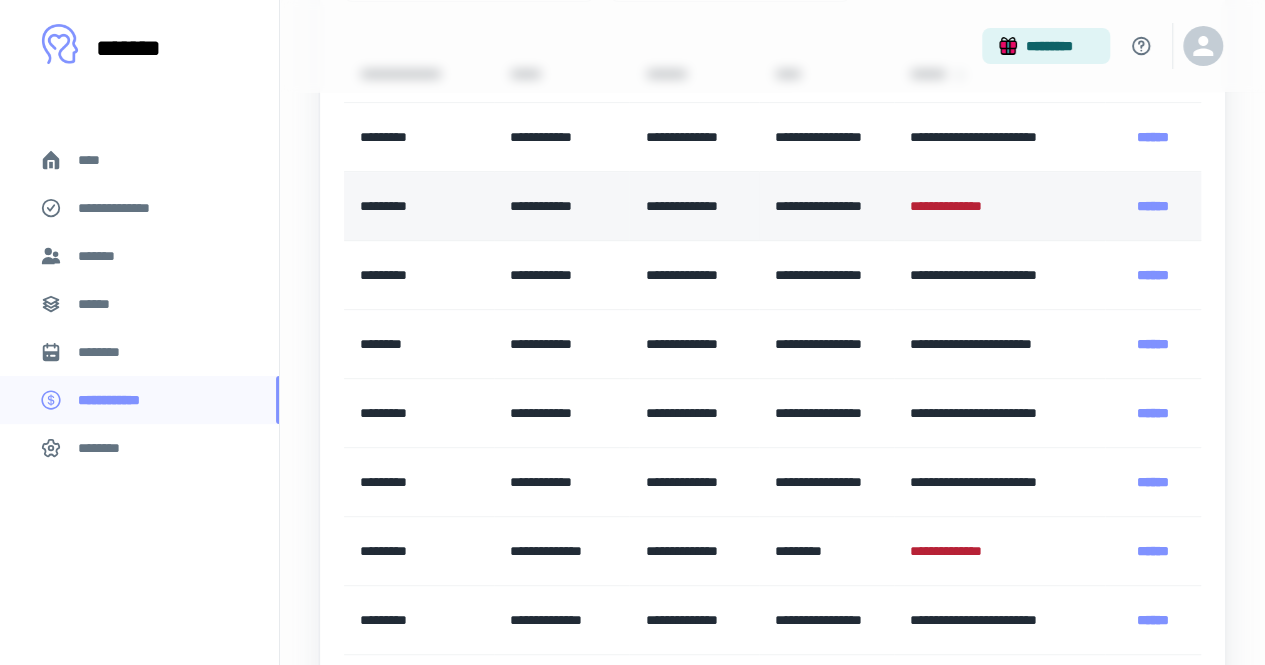 click on "**********" at bounding box center (958, 206) 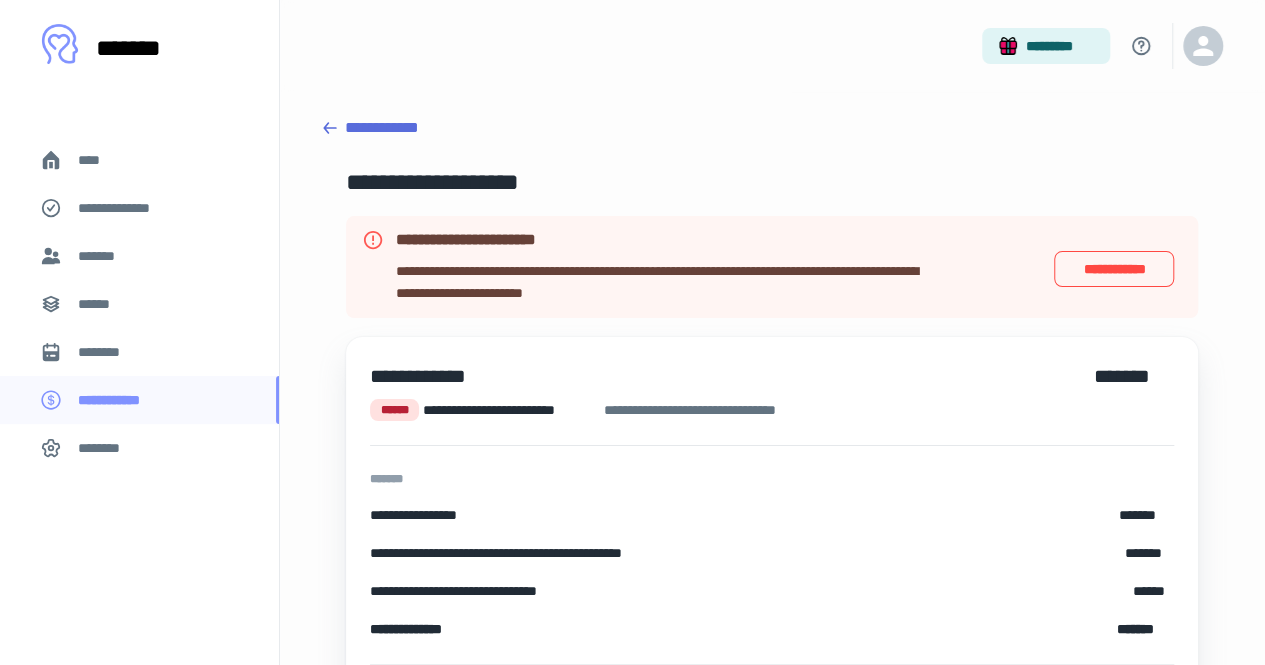 click on "**********" at bounding box center (1114, 268) 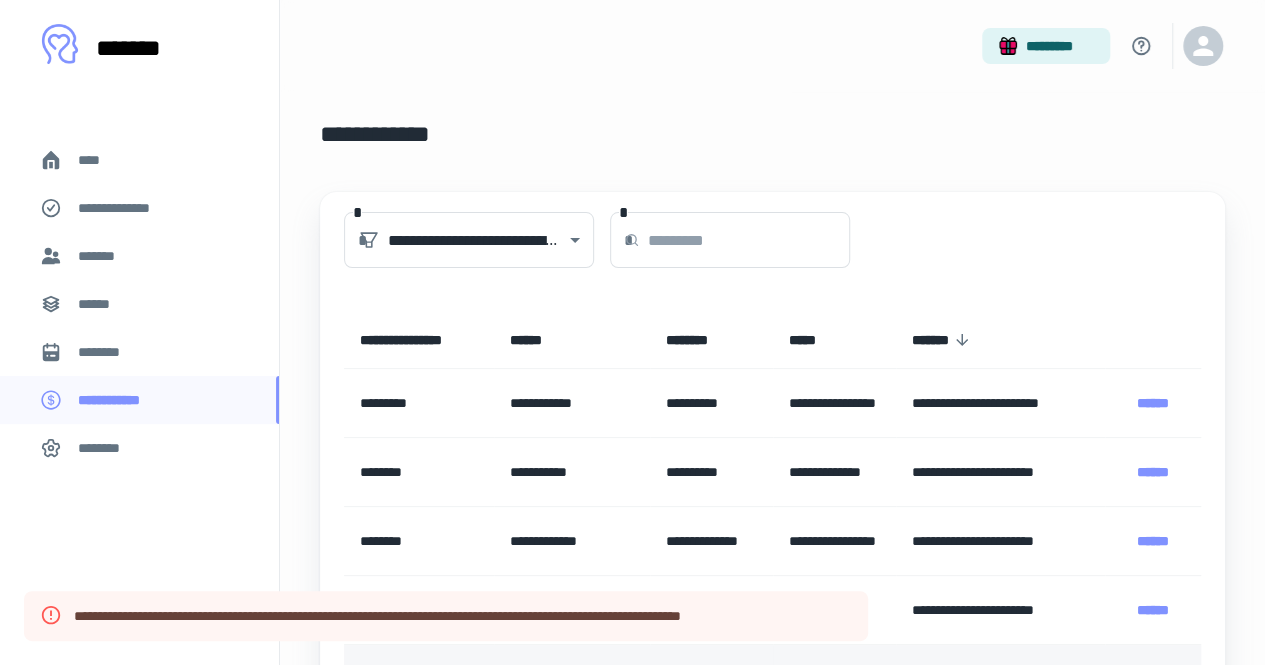 scroll, scrollTop: 266, scrollLeft: 0, axis: vertical 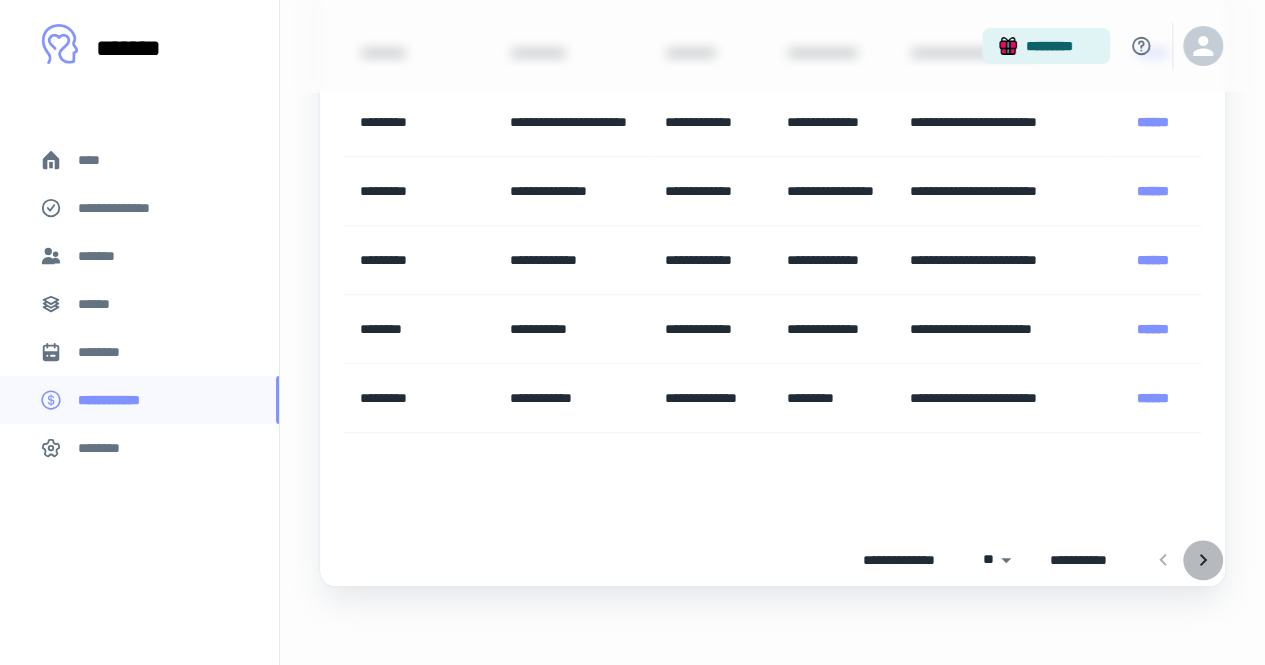 click 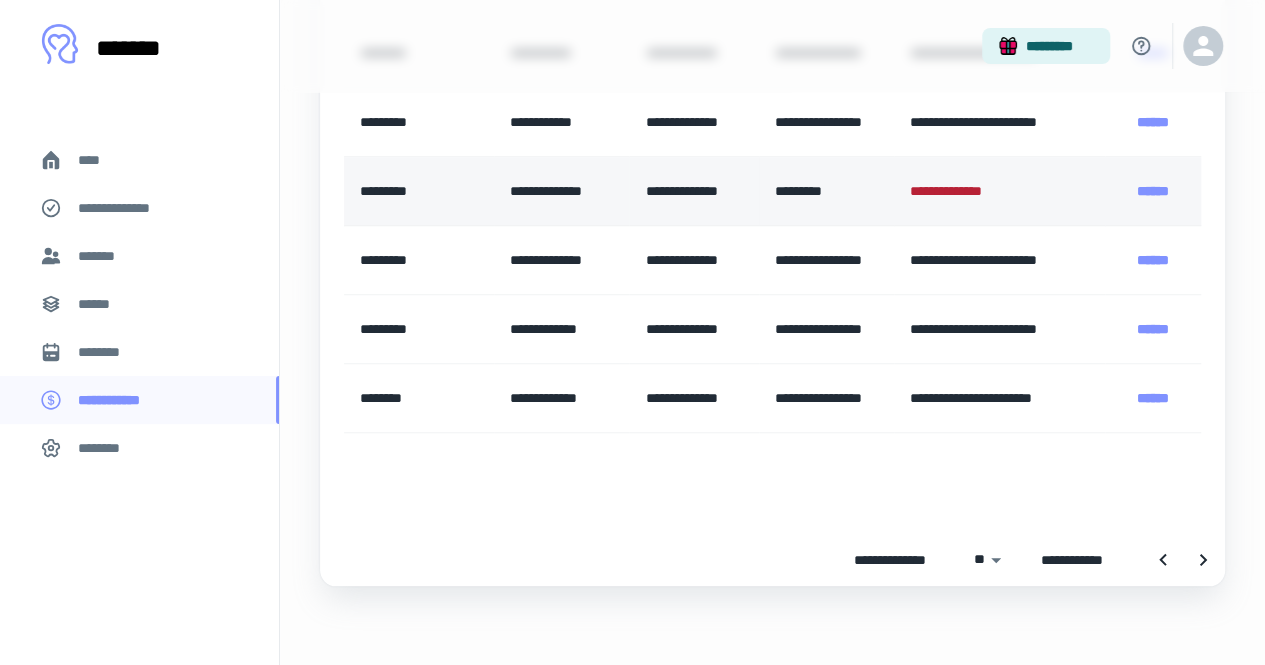 click on "**********" at bounding box center (999, 191) 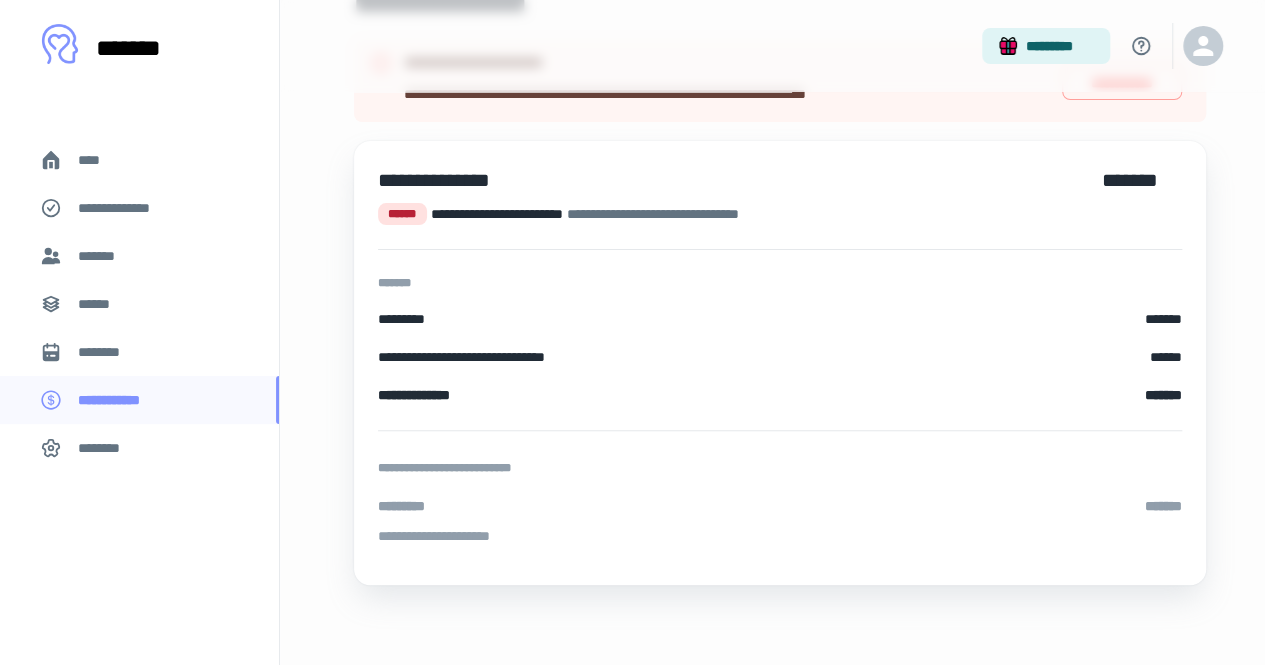 scroll, scrollTop: 0, scrollLeft: 0, axis: both 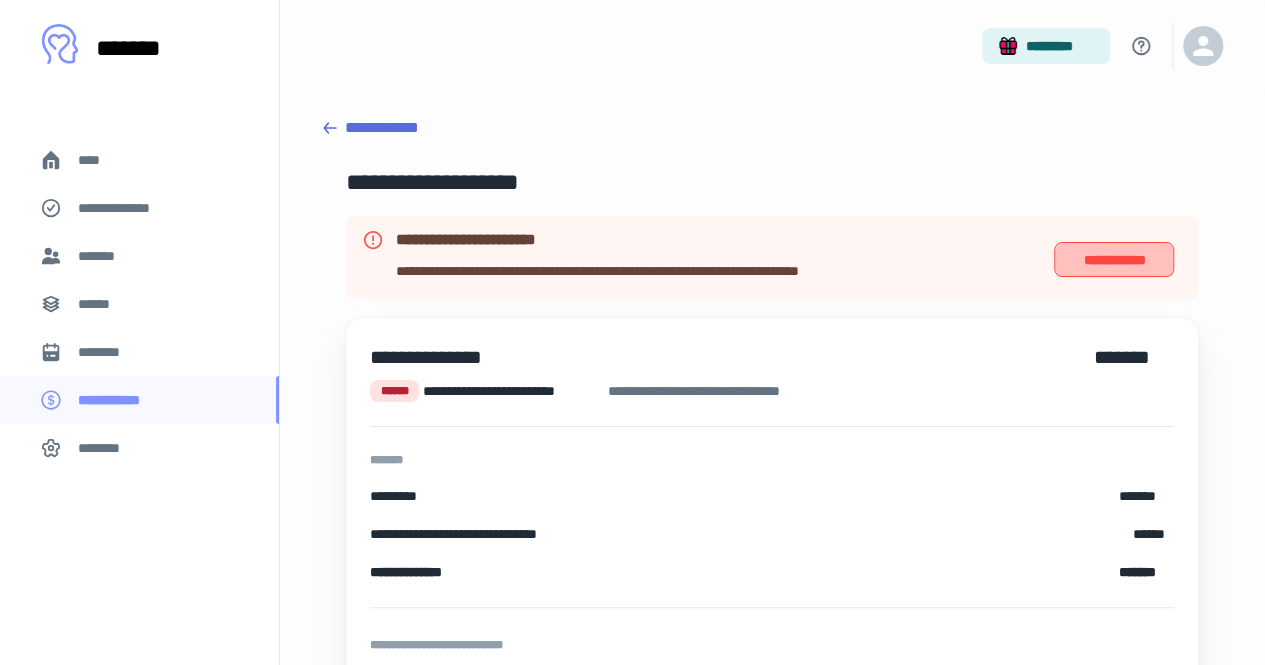 click on "**********" at bounding box center [1114, 259] 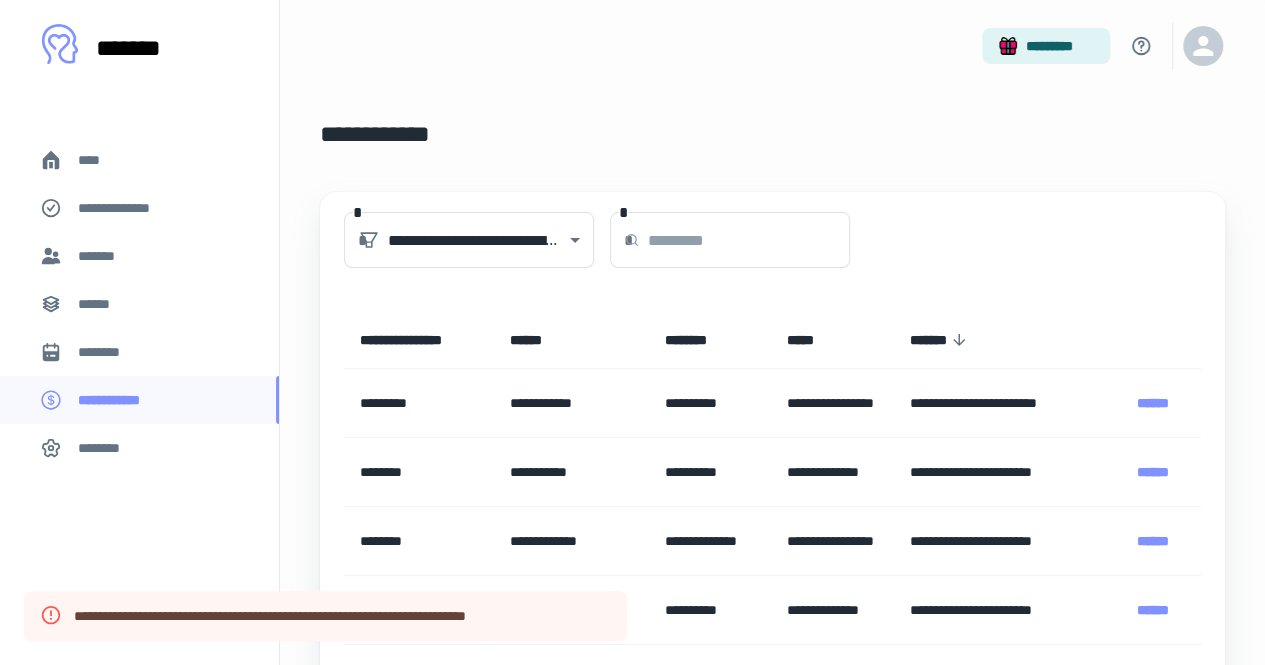 scroll, scrollTop: 586, scrollLeft: 0, axis: vertical 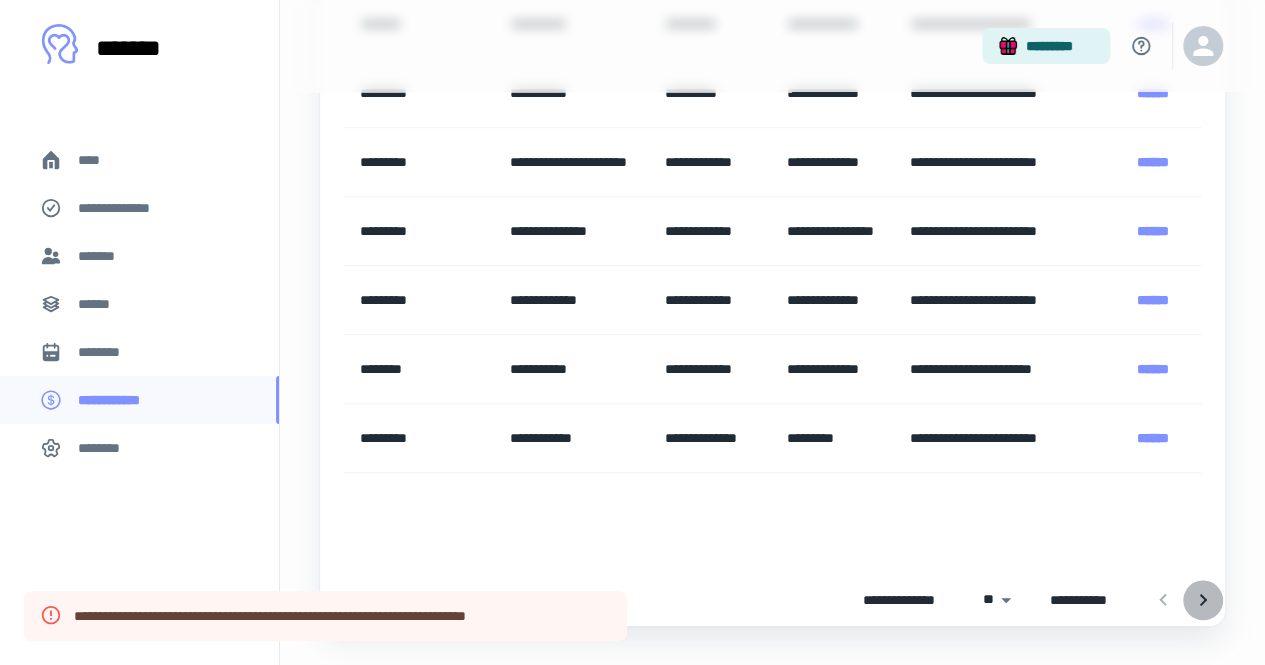 click 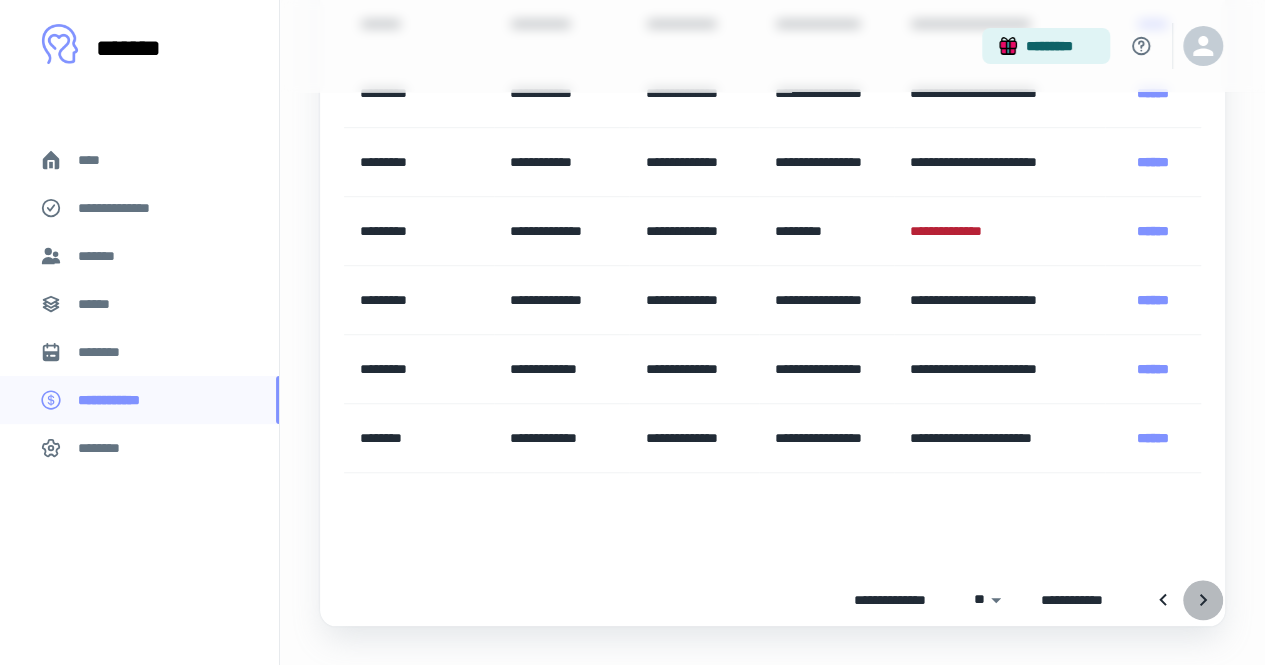 click 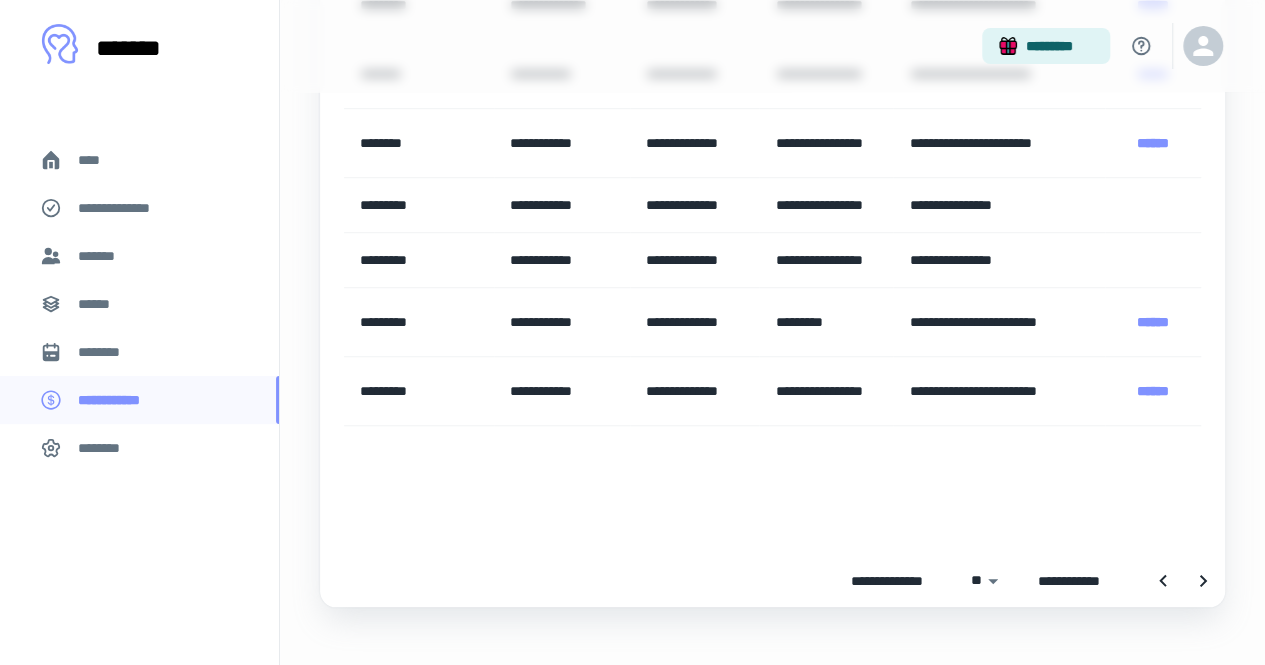 scroll, scrollTop: 626, scrollLeft: 0, axis: vertical 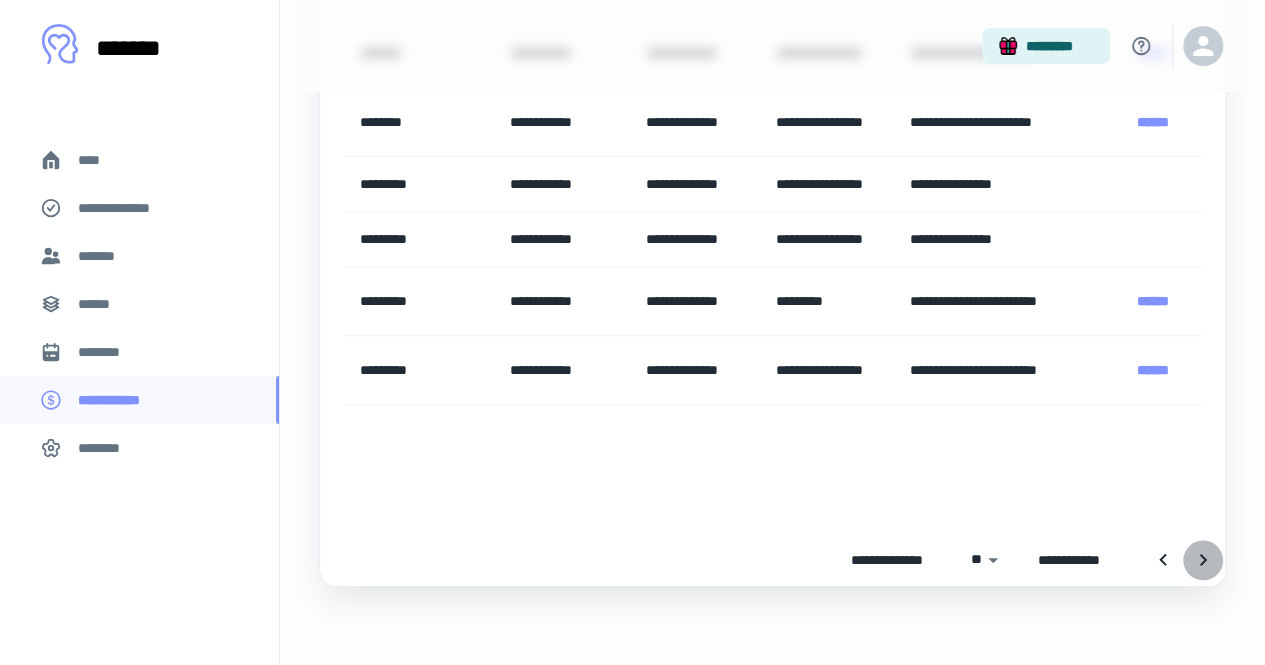 click 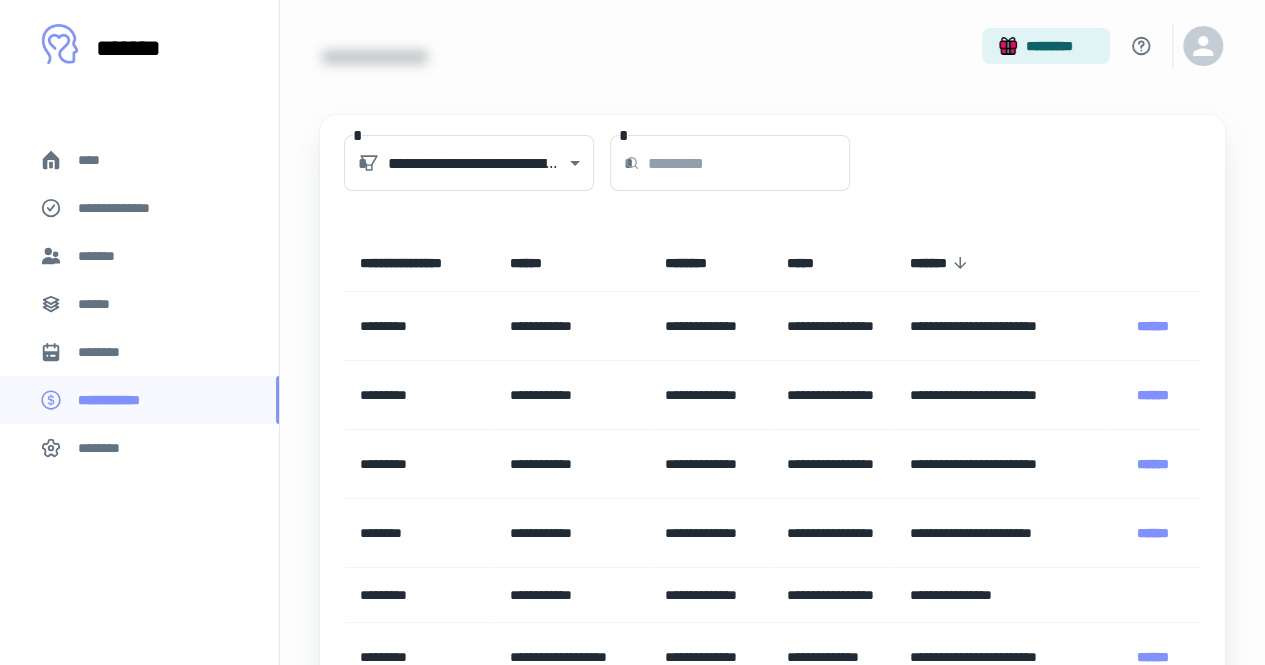 scroll, scrollTop: 626, scrollLeft: 0, axis: vertical 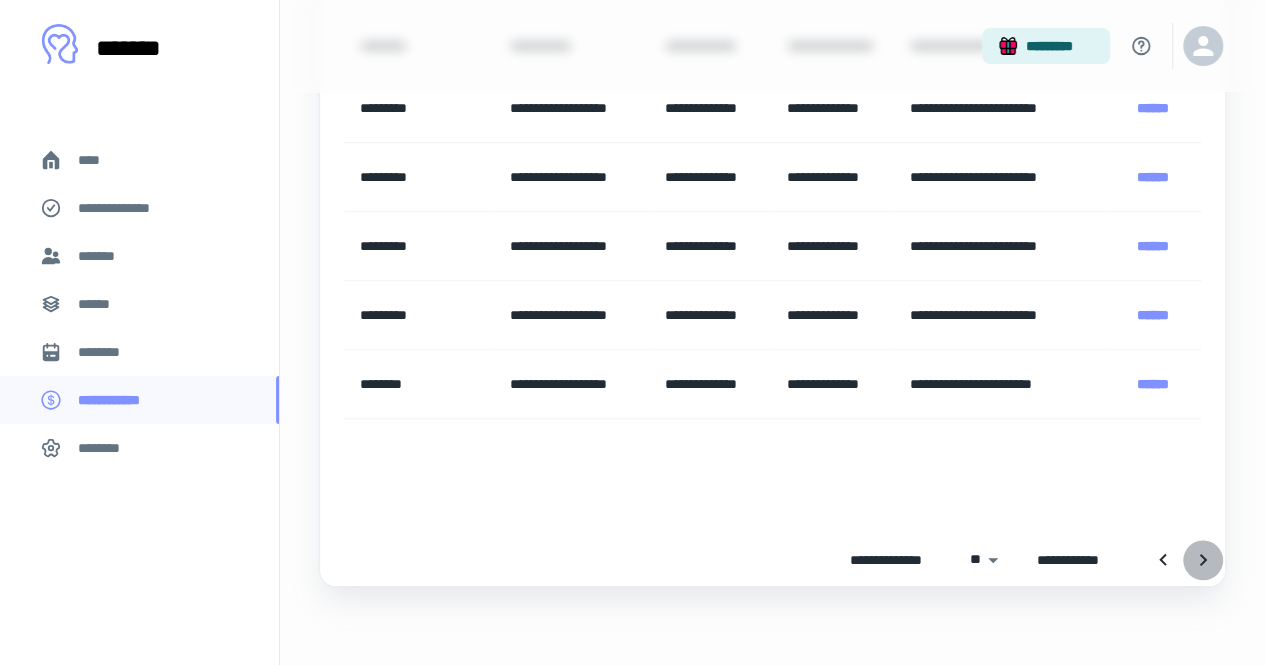 click 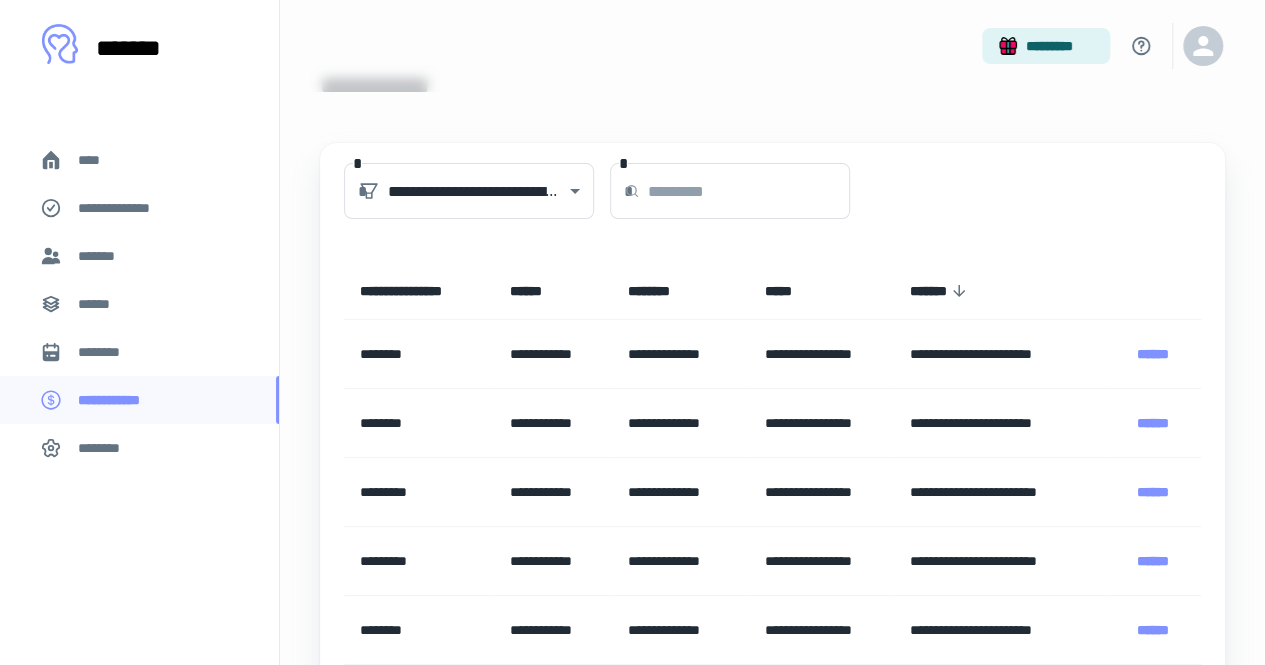 scroll, scrollTop: 546, scrollLeft: 0, axis: vertical 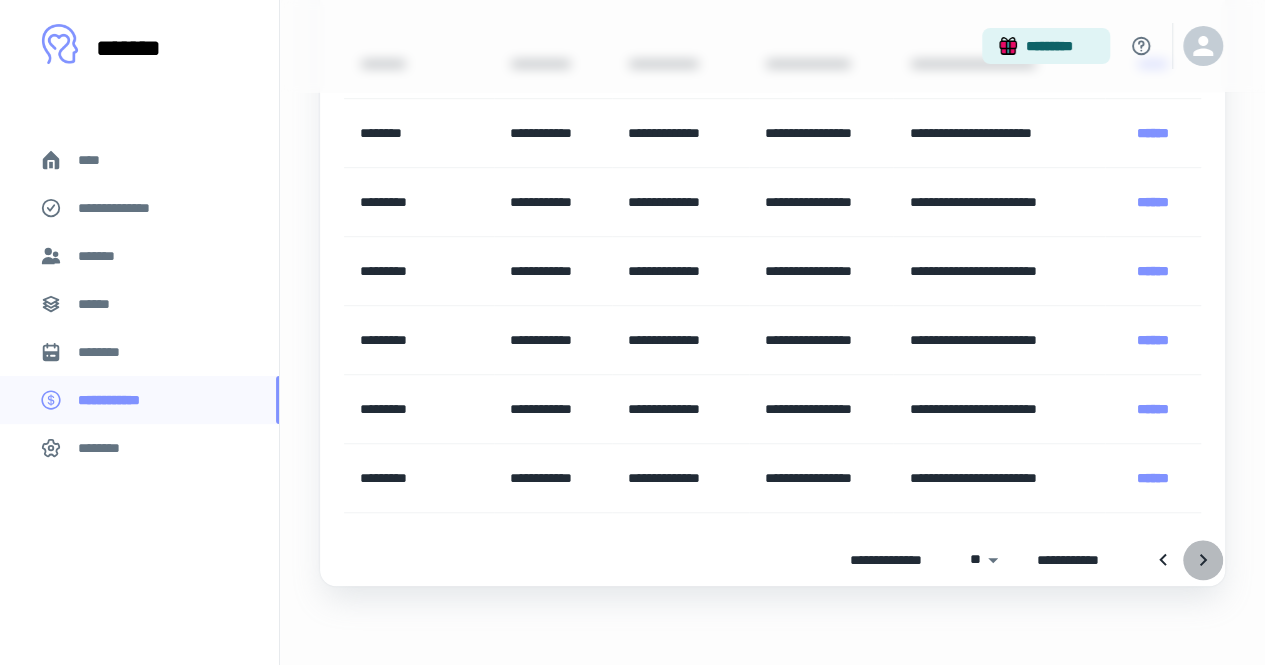 click 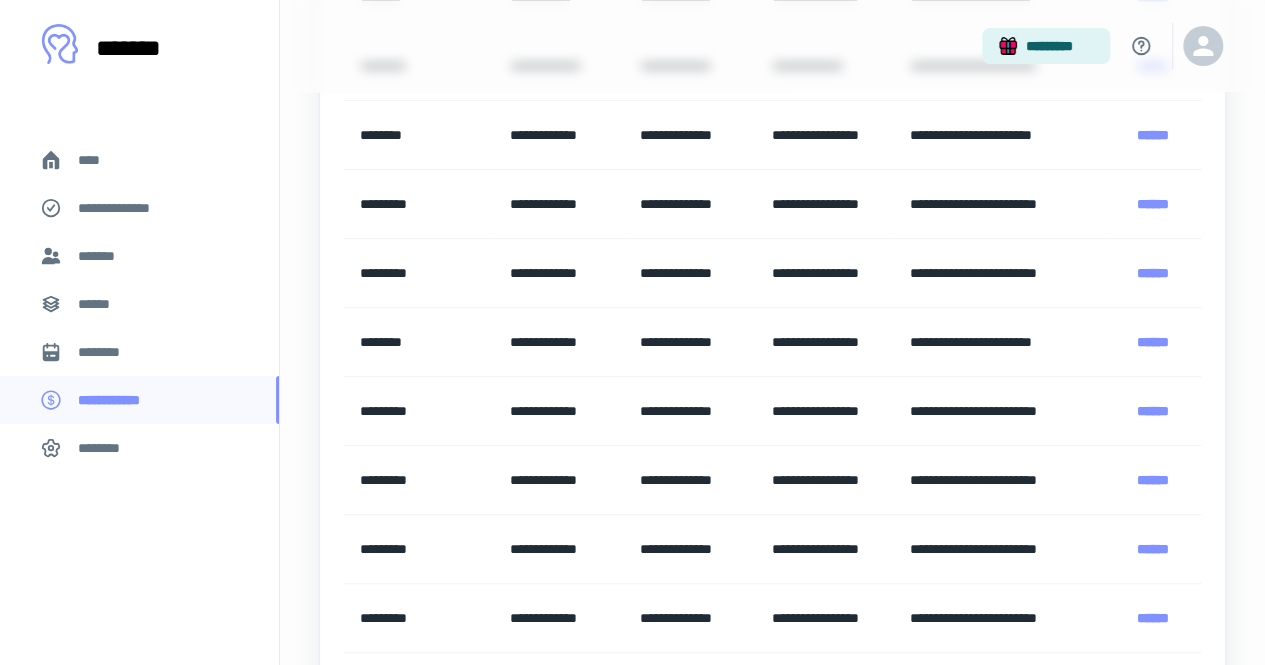 scroll, scrollTop: 626, scrollLeft: 0, axis: vertical 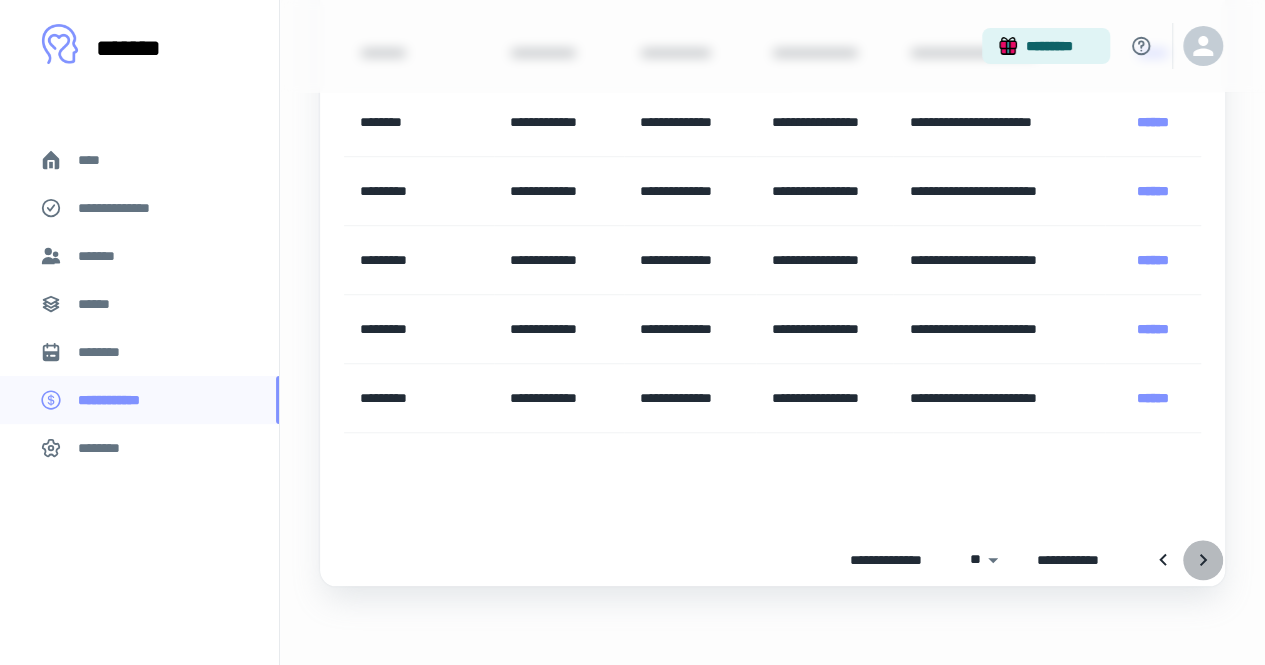 click 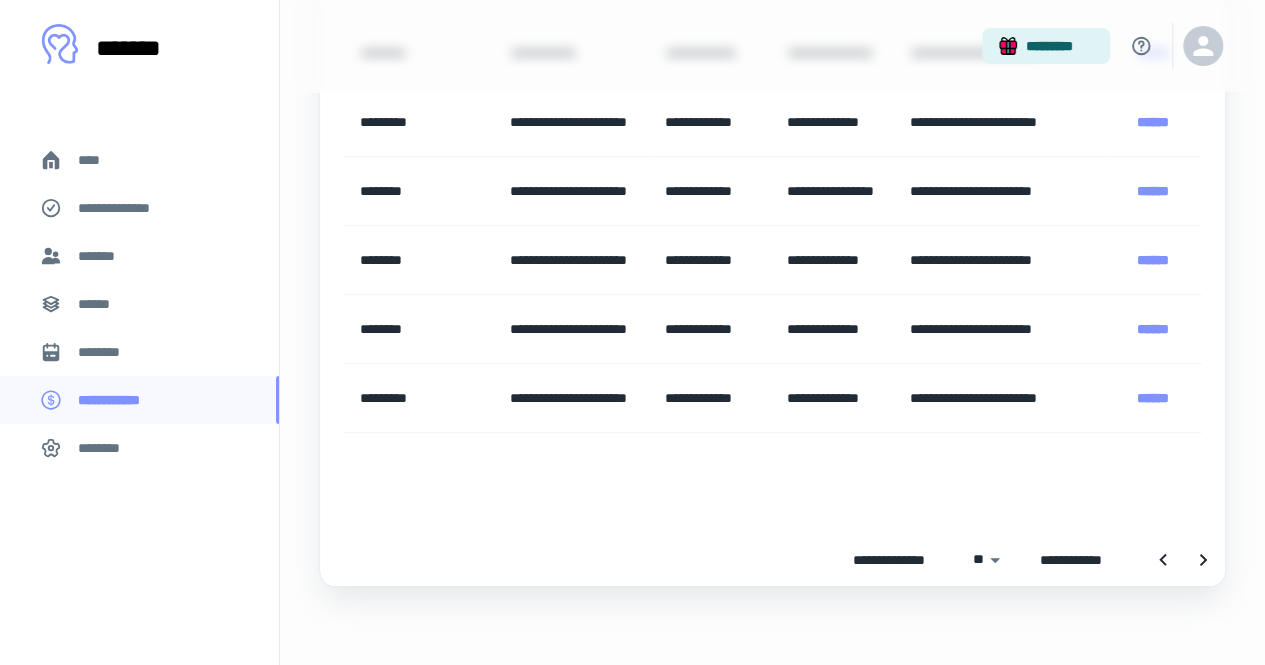 click on "**********" at bounding box center [772, 20] 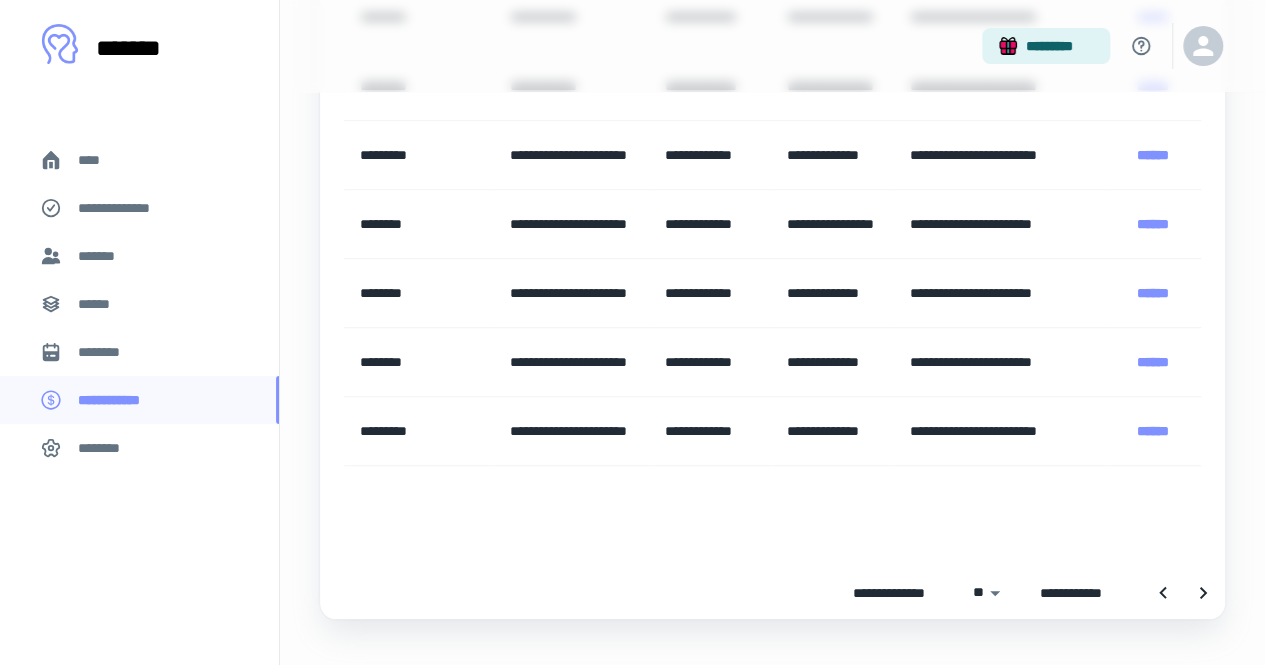 scroll, scrollTop: 626, scrollLeft: 0, axis: vertical 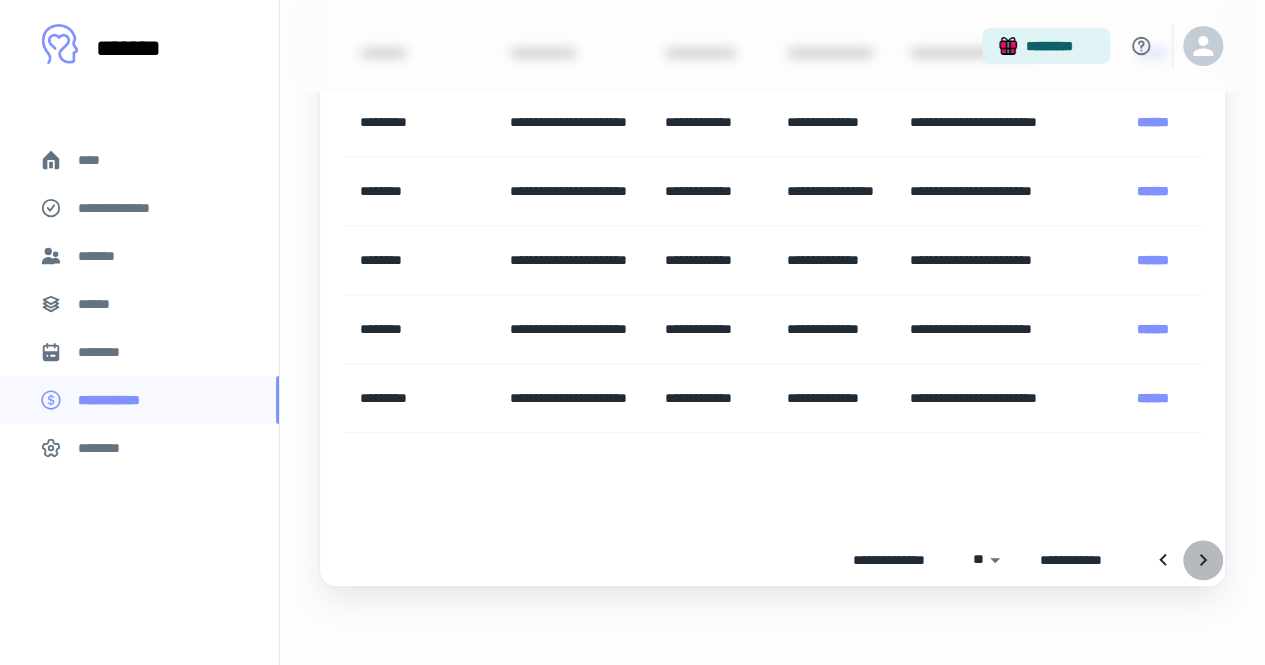 click 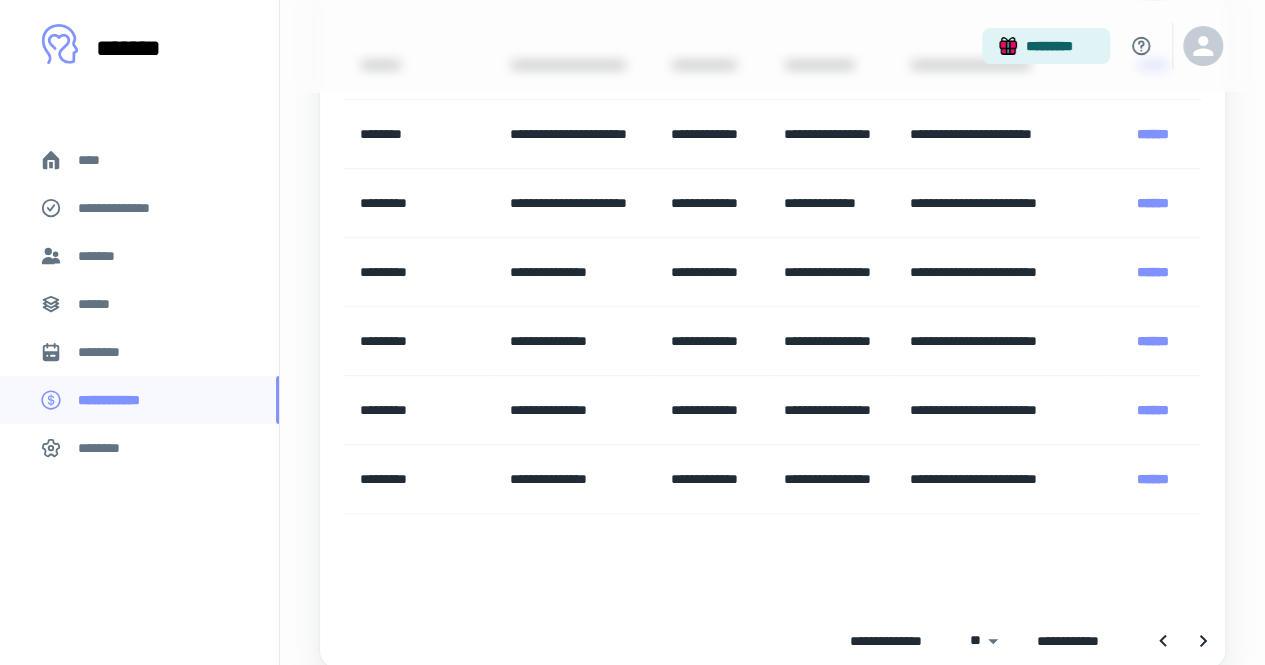 scroll, scrollTop: 626, scrollLeft: 0, axis: vertical 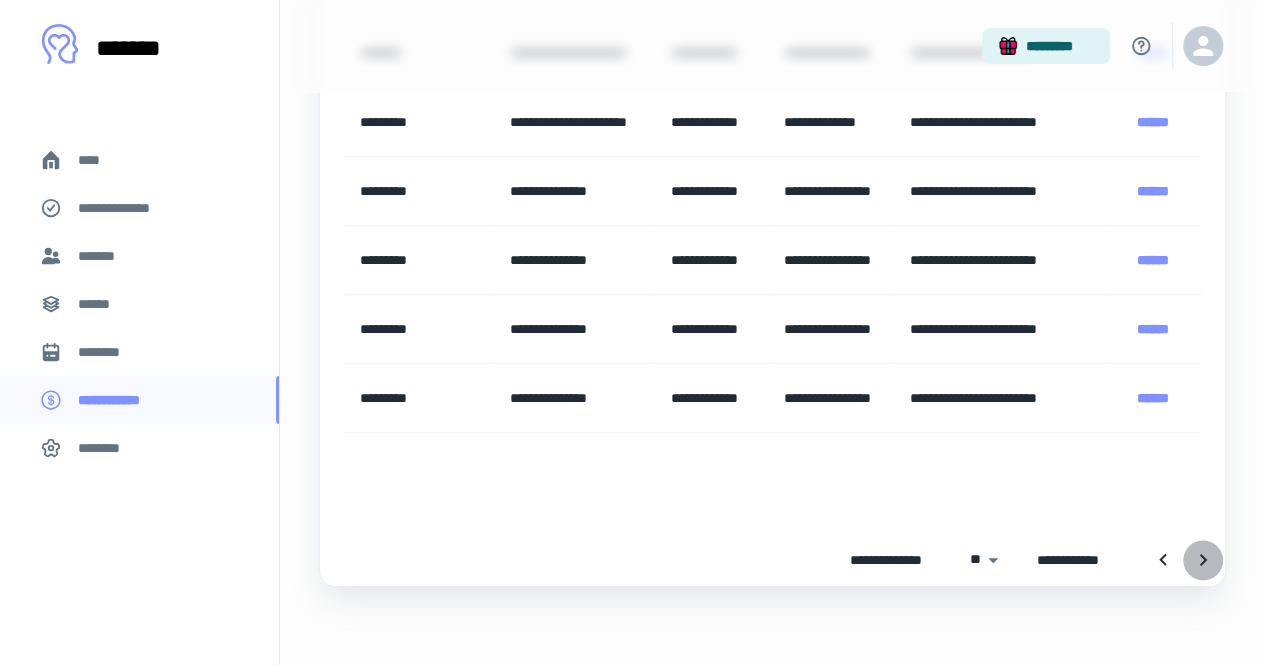 click 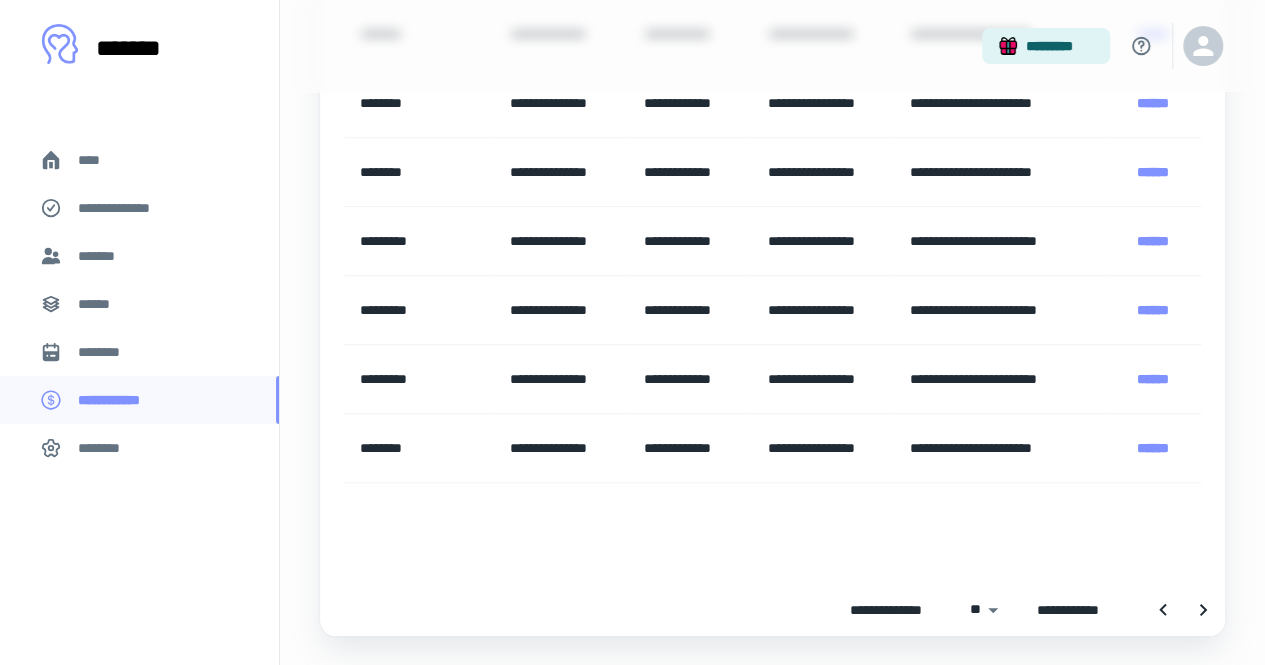 scroll, scrollTop: 626, scrollLeft: 0, axis: vertical 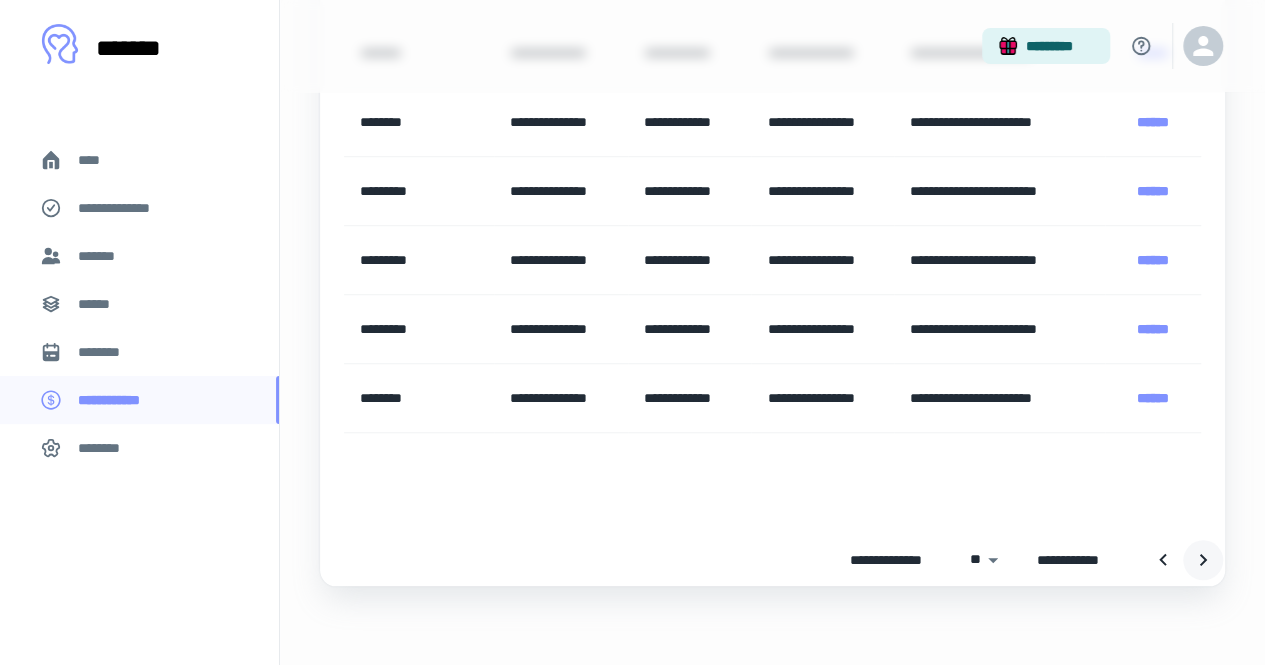 click 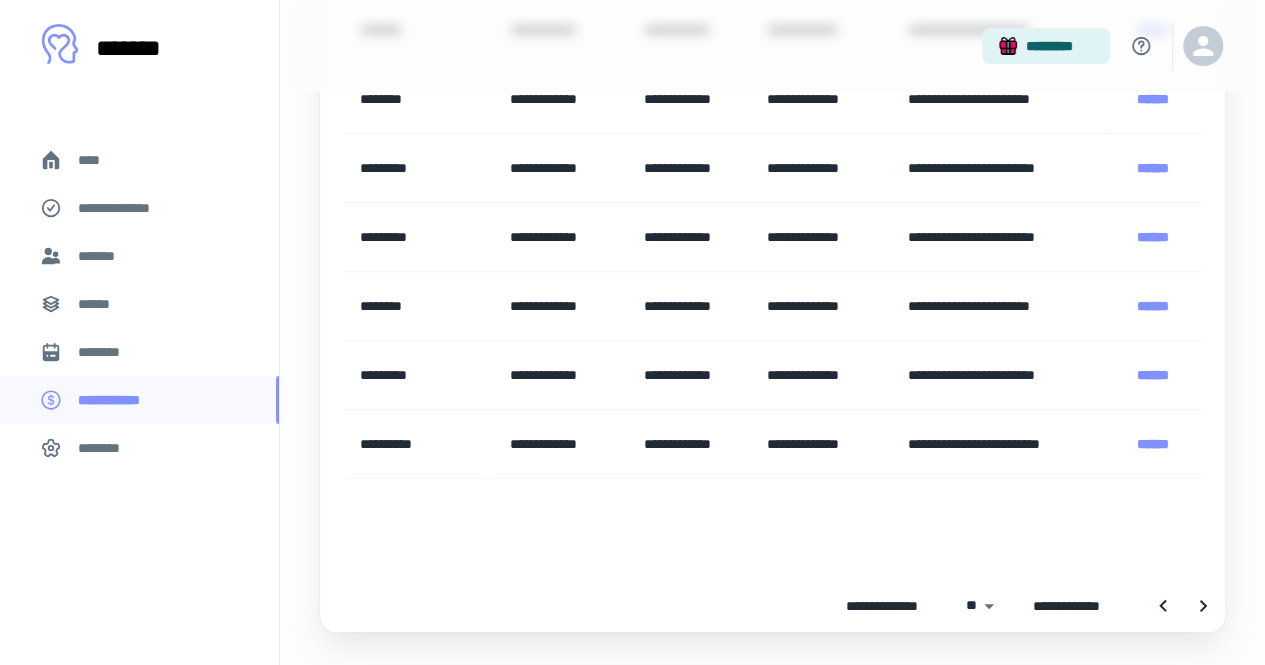 scroll, scrollTop: 626, scrollLeft: 0, axis: vertical 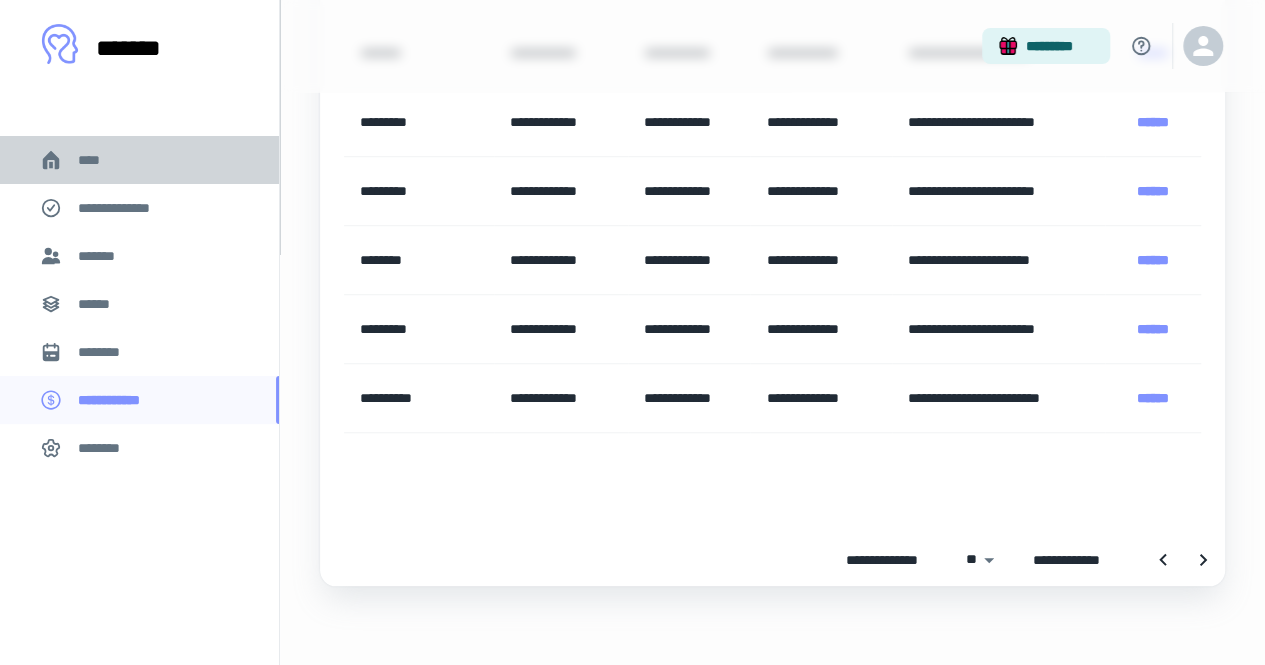 click on "****" at bounding box center (139, 160) 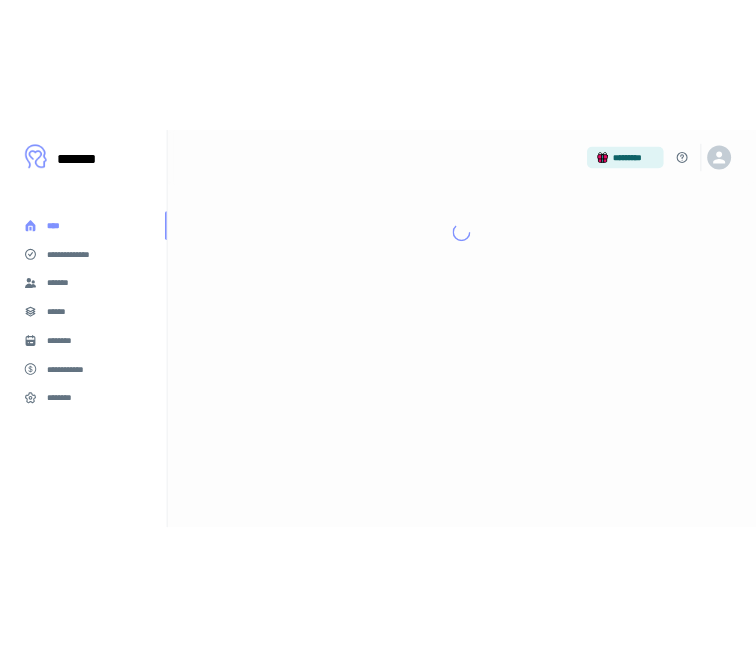 scroll, scrollTop: 0, scrollLeft: 0, axis: both 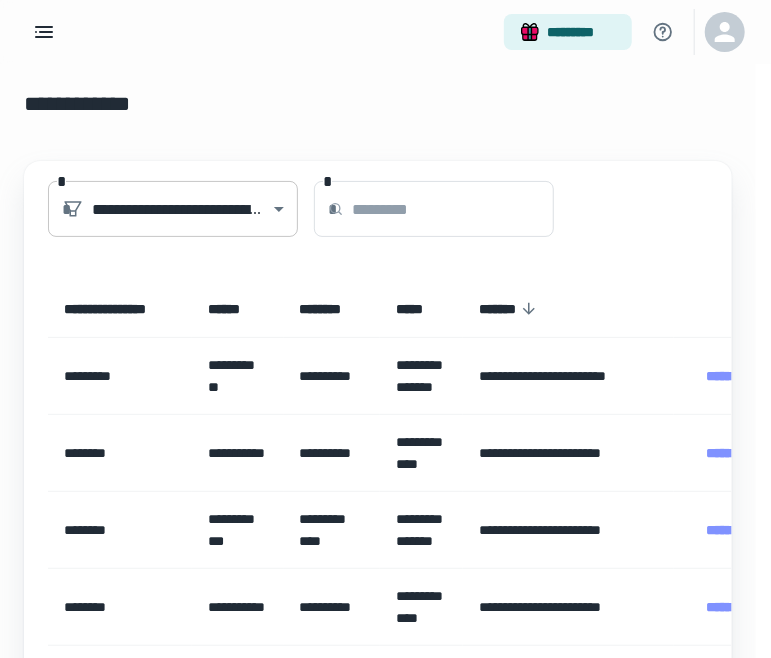 click on "**********" at bounding box center [378, 329] 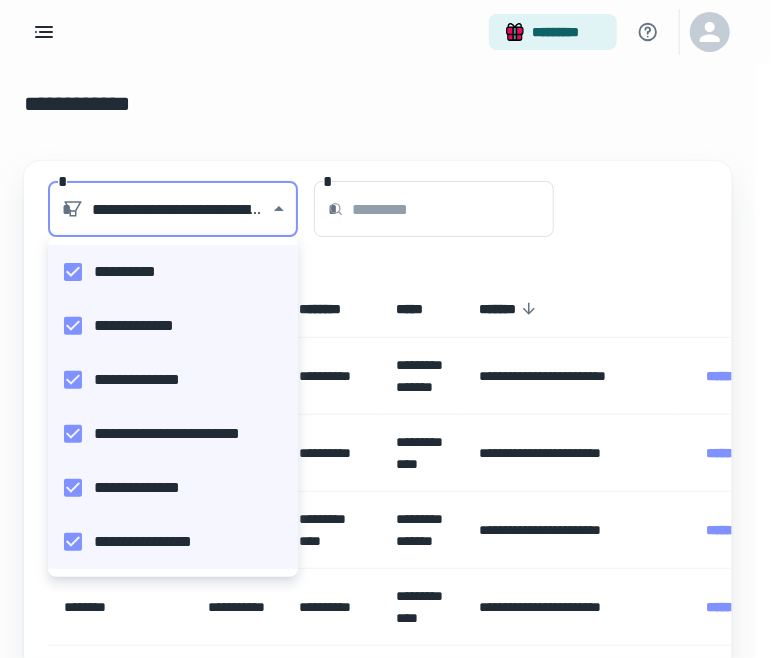 click on "**********" at bounding box center (167, 326) 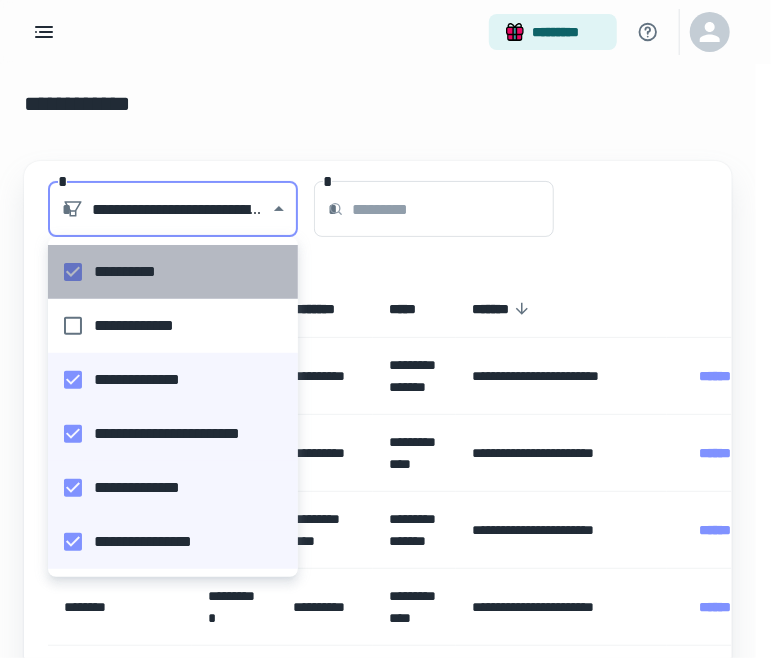click on "**********" at bounding box center (167, 272) 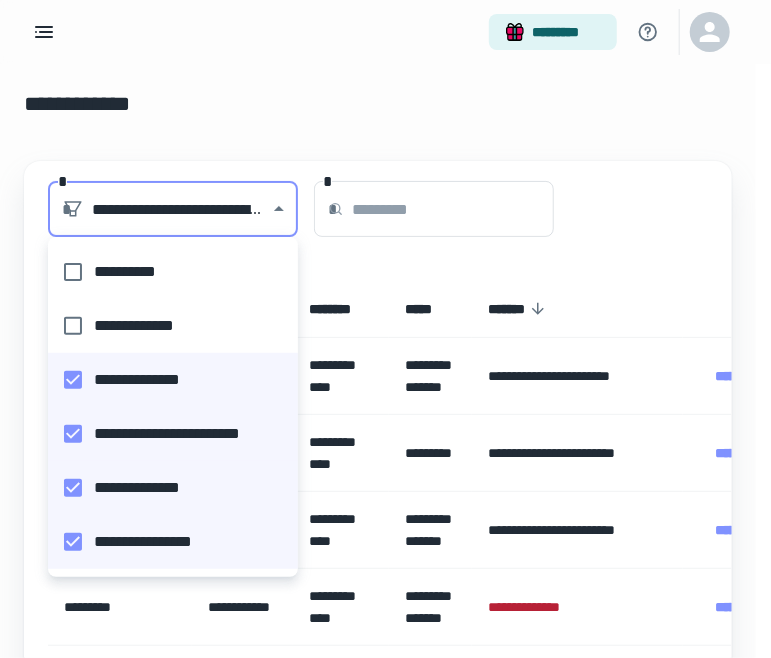 click on "**********" at bounding box center [167, 434] 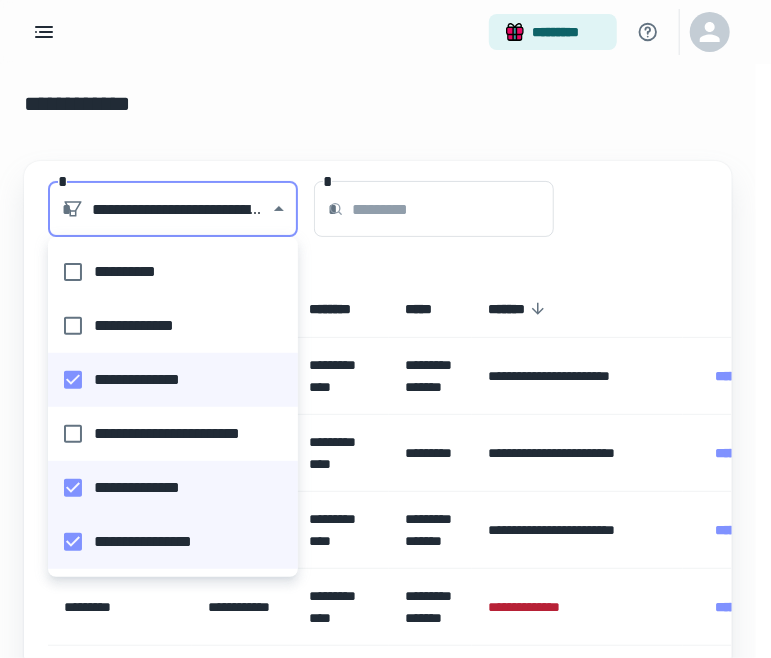 click on "**********" at bounding box center [167, 380] 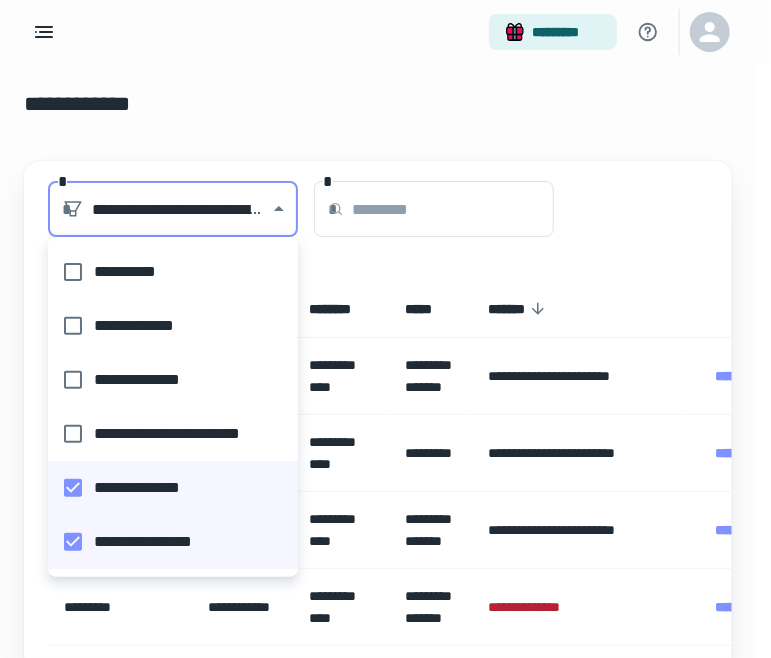 click on "**********" at bounding box center [167, 542] 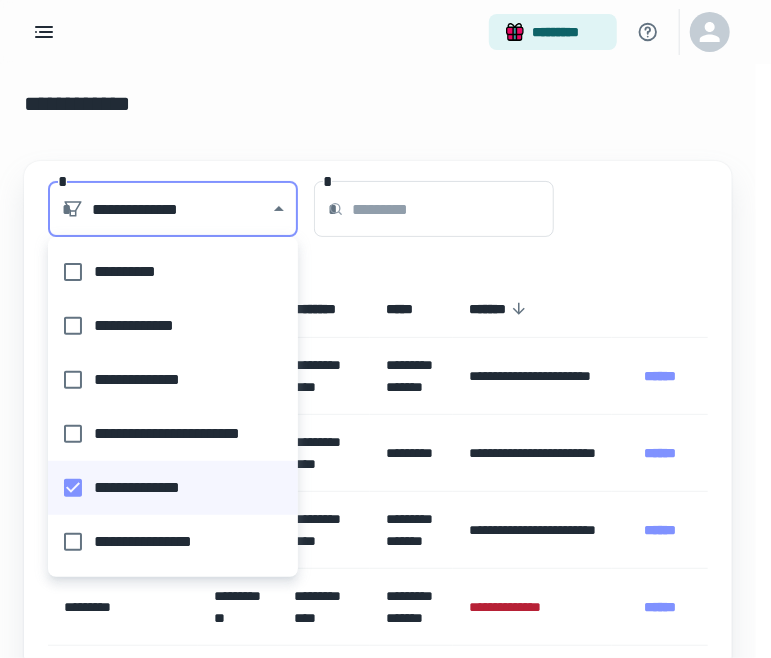 type on "**********" 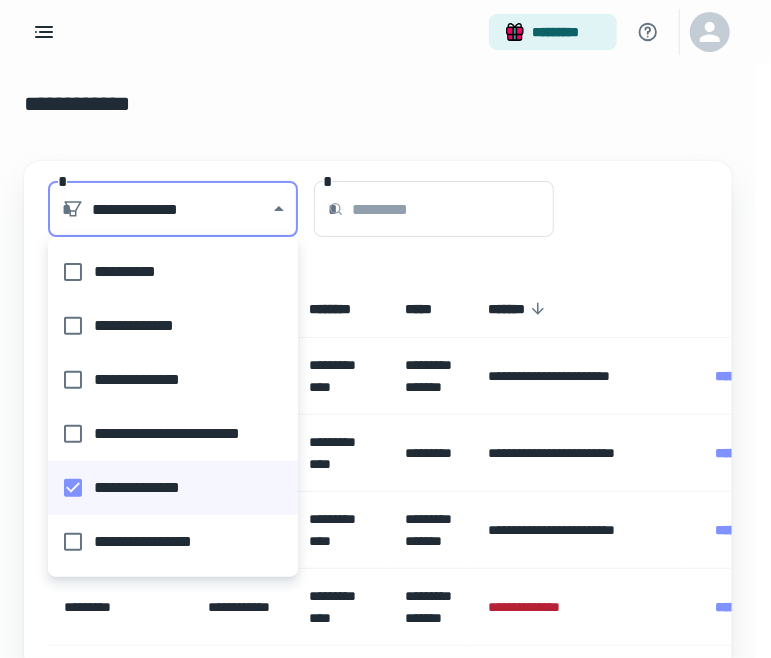 click at bounding box center (385, 329) 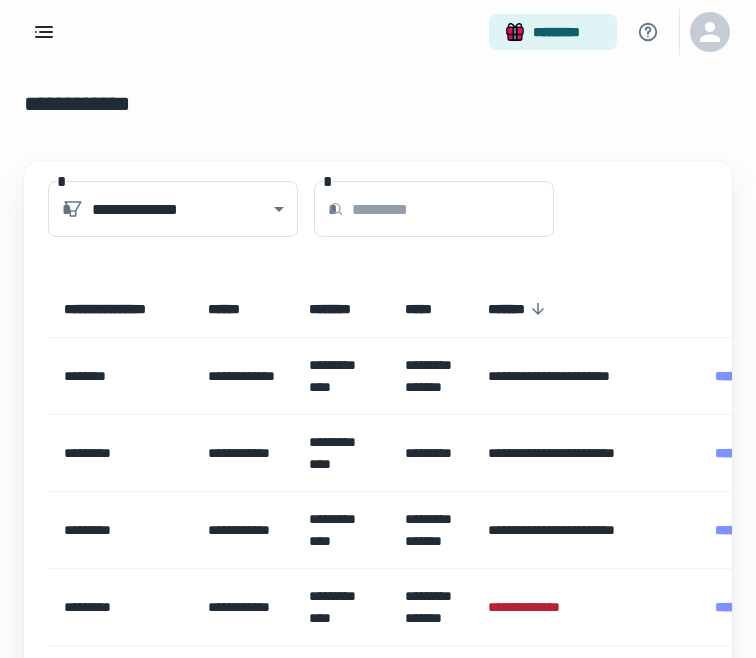 click on "**********" at bounding box center (378, 730) 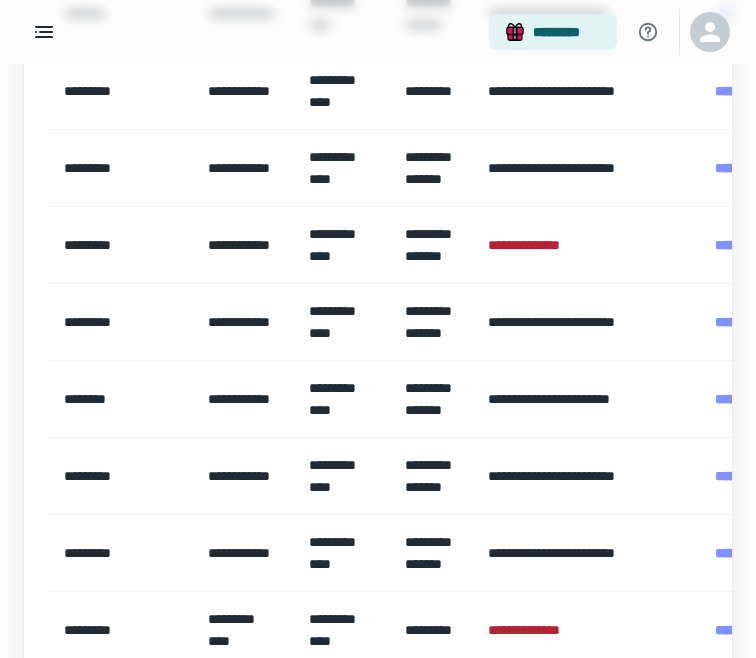scroll, scrollTop: 366, scrollLeft: 0, axis: vertical 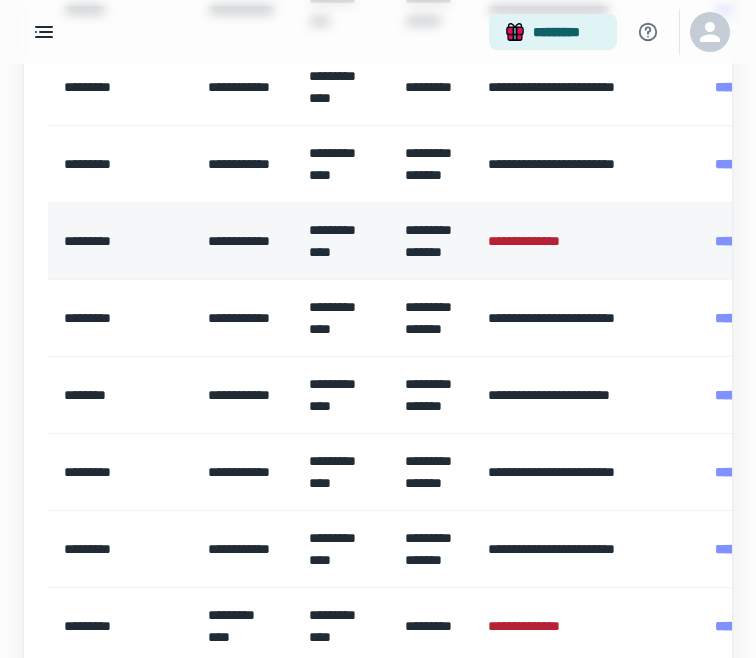 click on "**********" at bounding box center [536, 241] 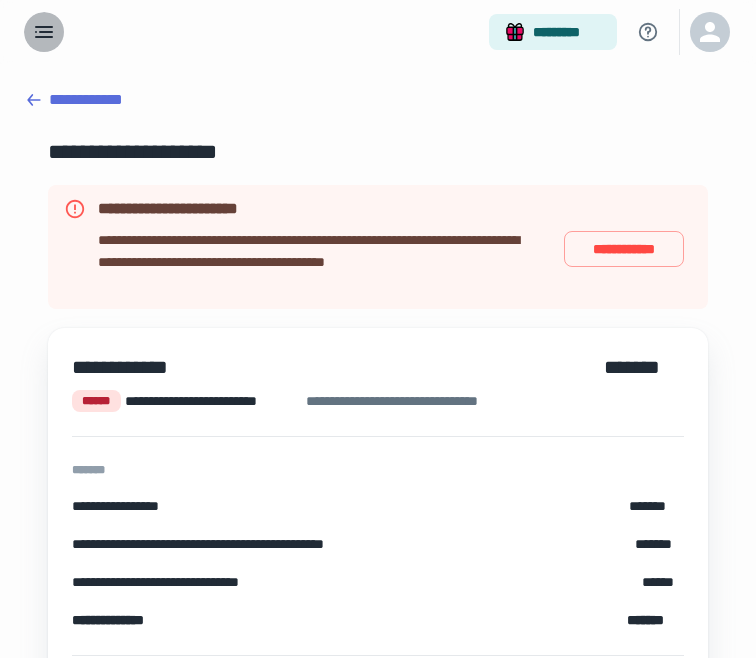 click 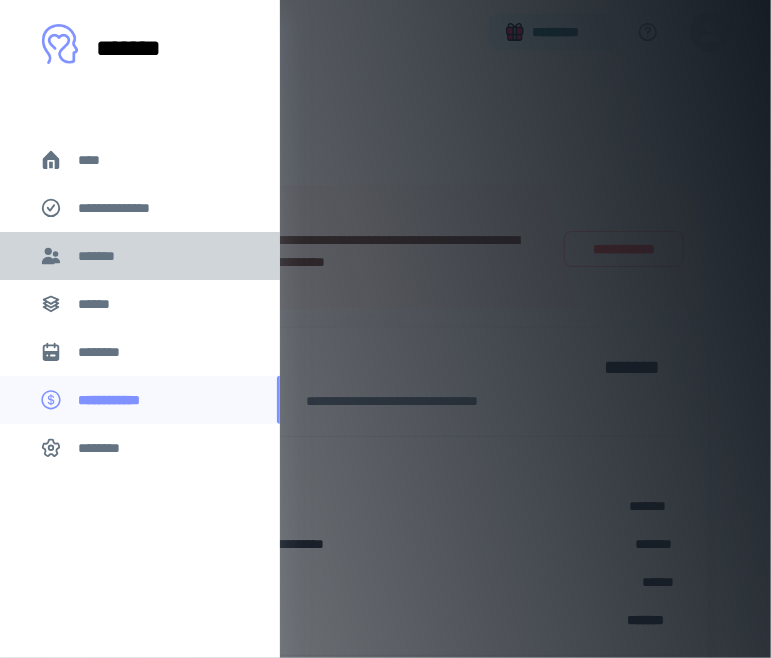 click on "*******" at bounding box center (140, 256) 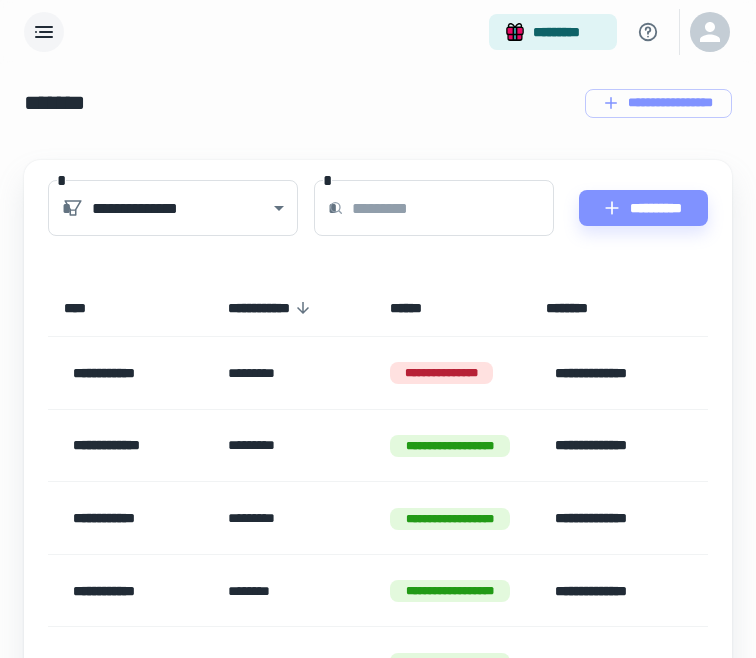 scroll, scrollTop: 0, scrollLeft: 0, axis: both 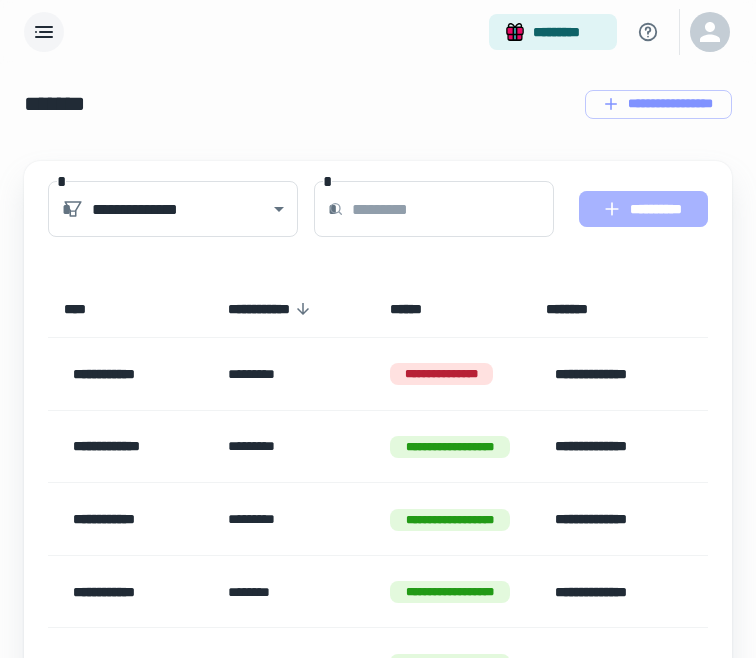 click on "**********" at bounding box center [643, 209] 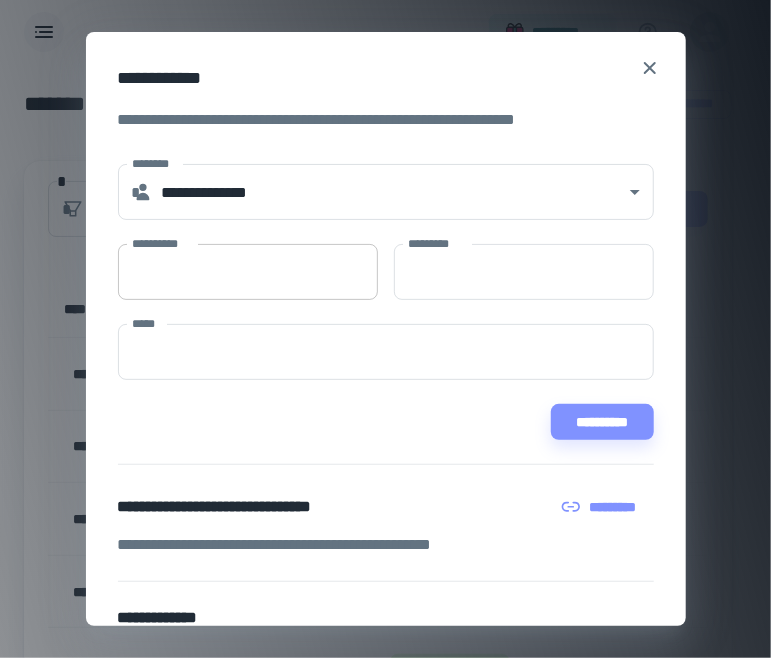 click on "**********" at bounding box center (248, 272) 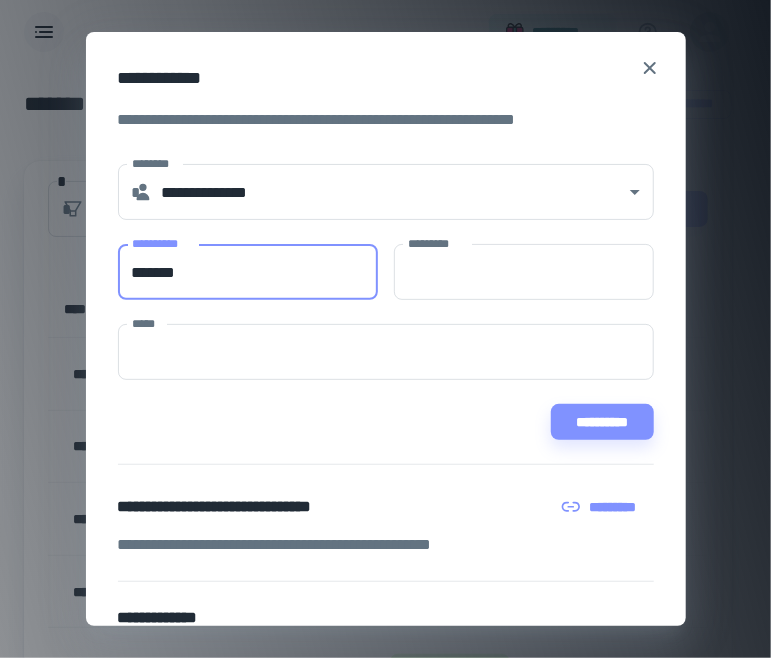 type on "*******" 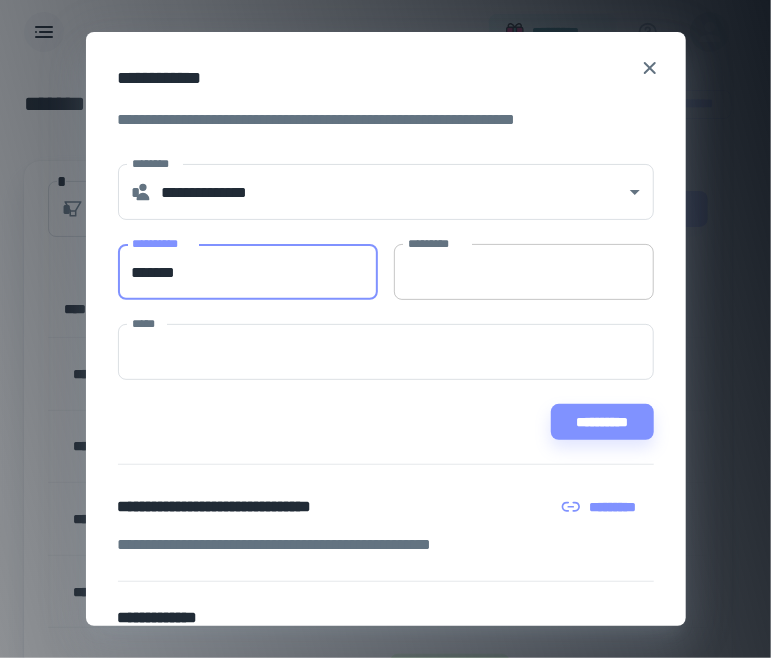 click on "*********" at bounding box center [524, 272] 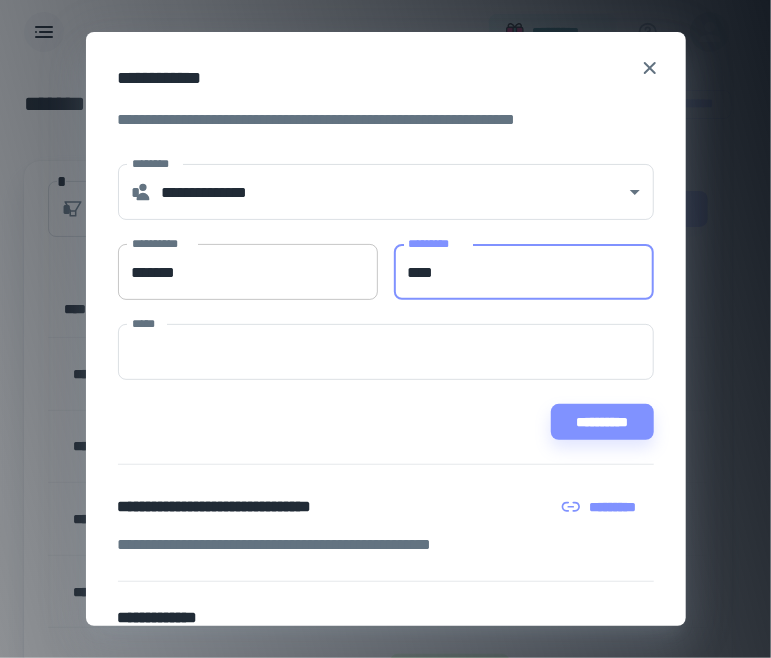 type on "****" 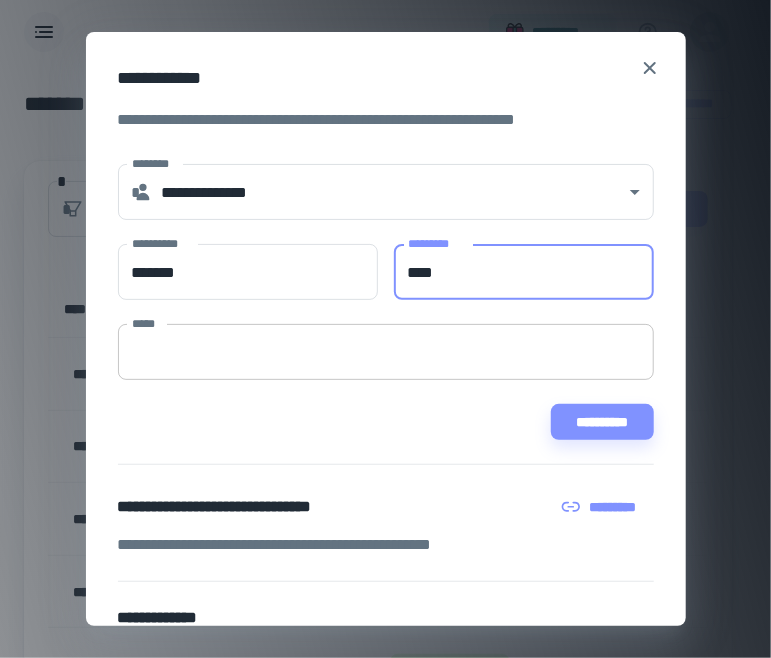 click on "*****" at bounding box center [386, 352] 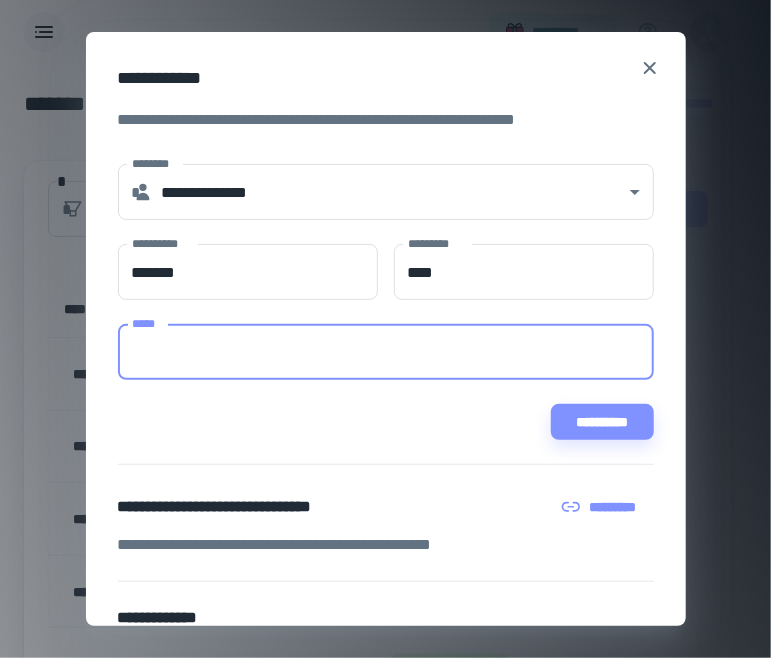 paste on "**********" 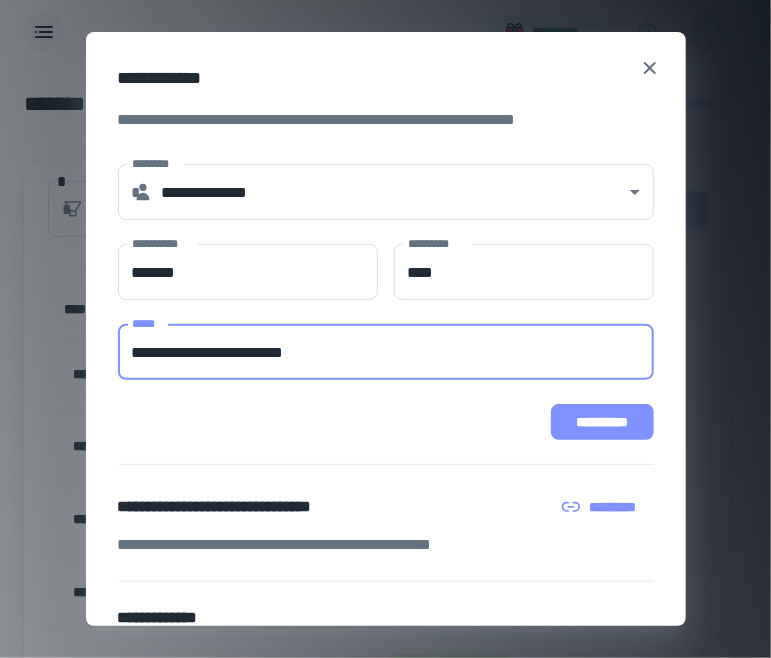 click on "**********" at bounding box center [602, 422] 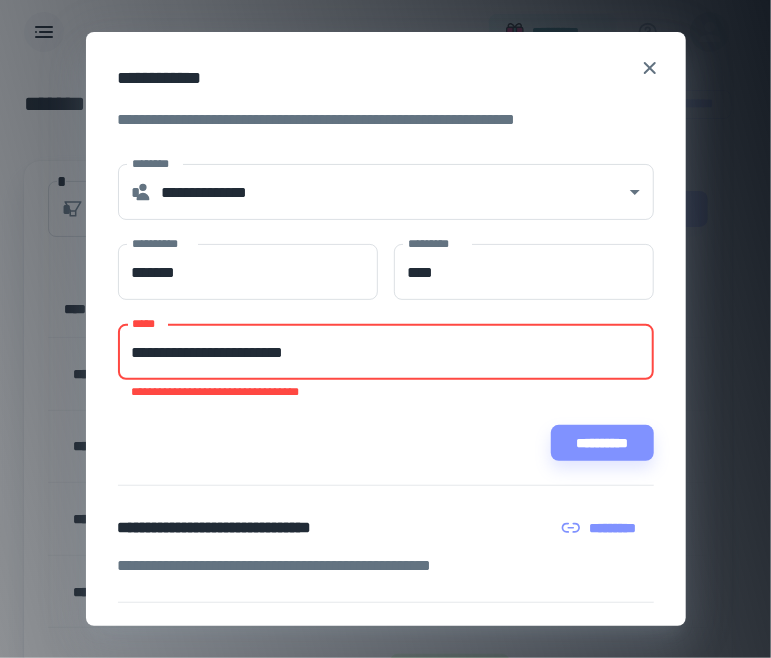 click on "**********" at bounding box center [386, 352] 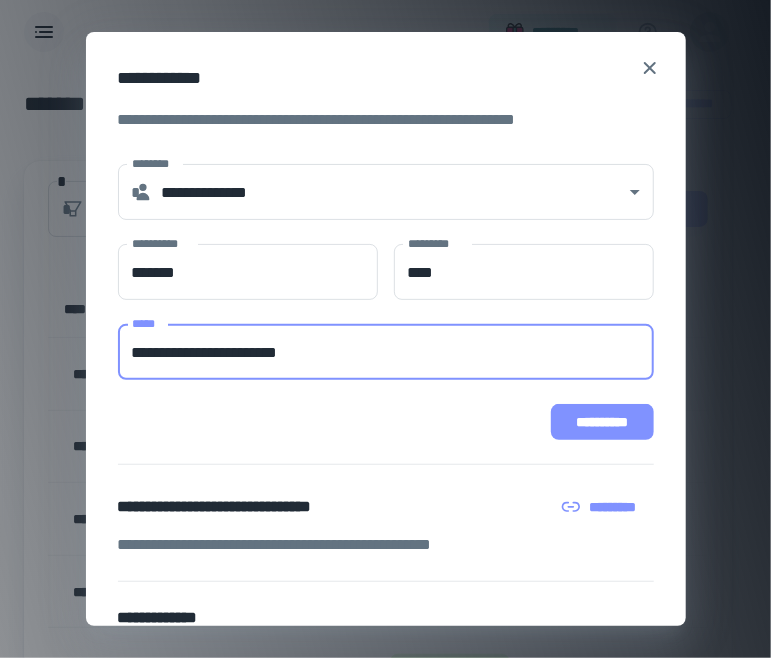 type on "**********" 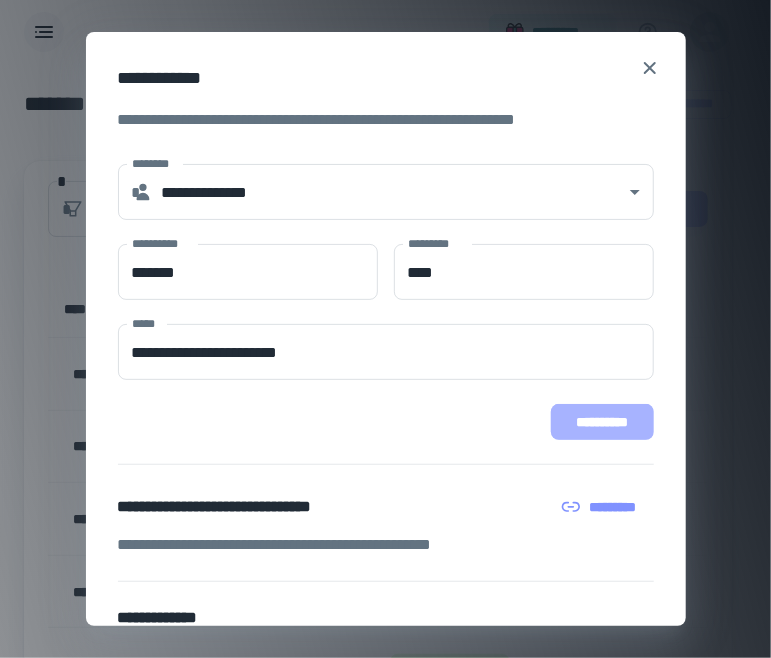 click on "**********" at bounding box center (602, 422) 